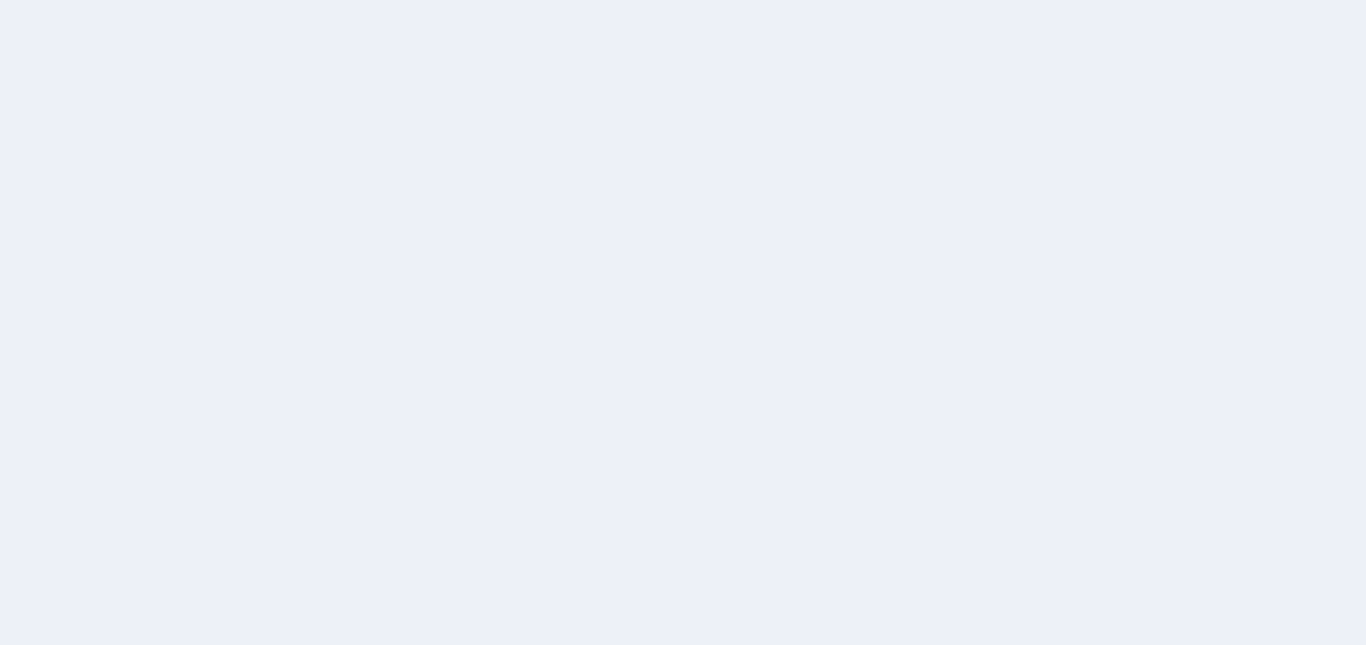 scroll, scrollTop: 0, scrollLeft: 0, axis: both 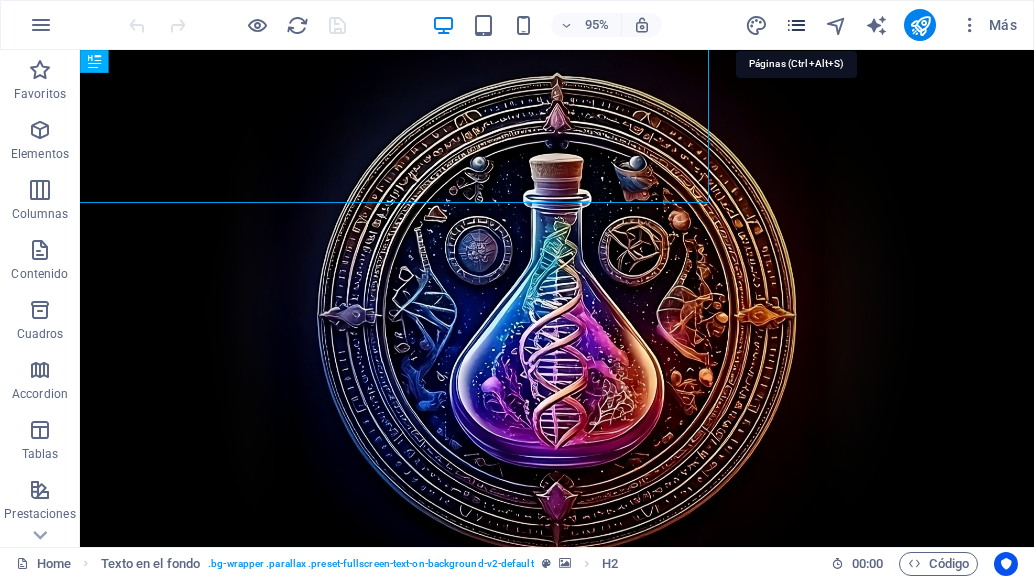 click at bounding box center [796, 25] 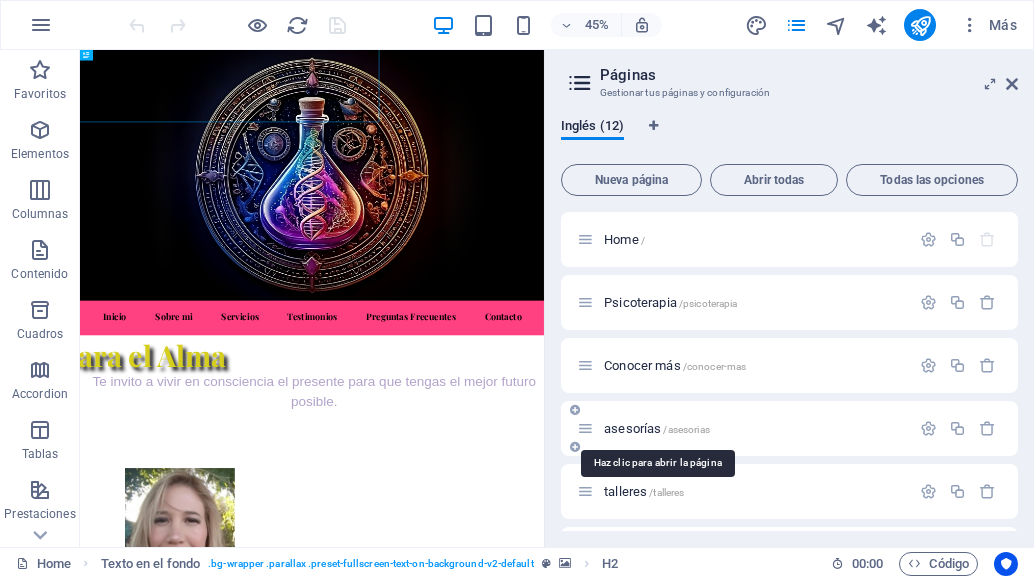 click on "asesorías /asesorias" at bounding box center [657, 428] 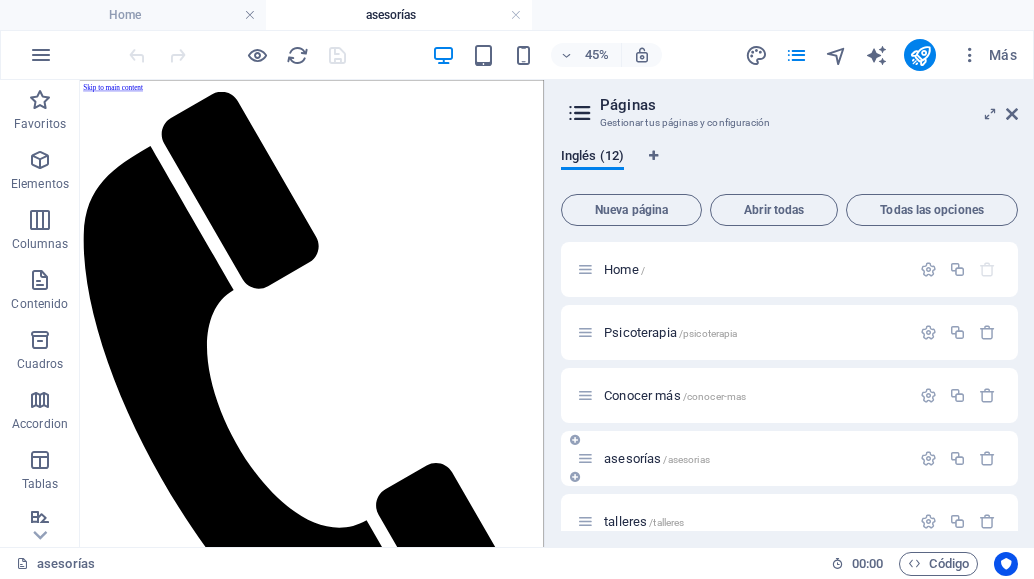 scroll, scrollTop: 0, scrollLeft: 0, axis: both 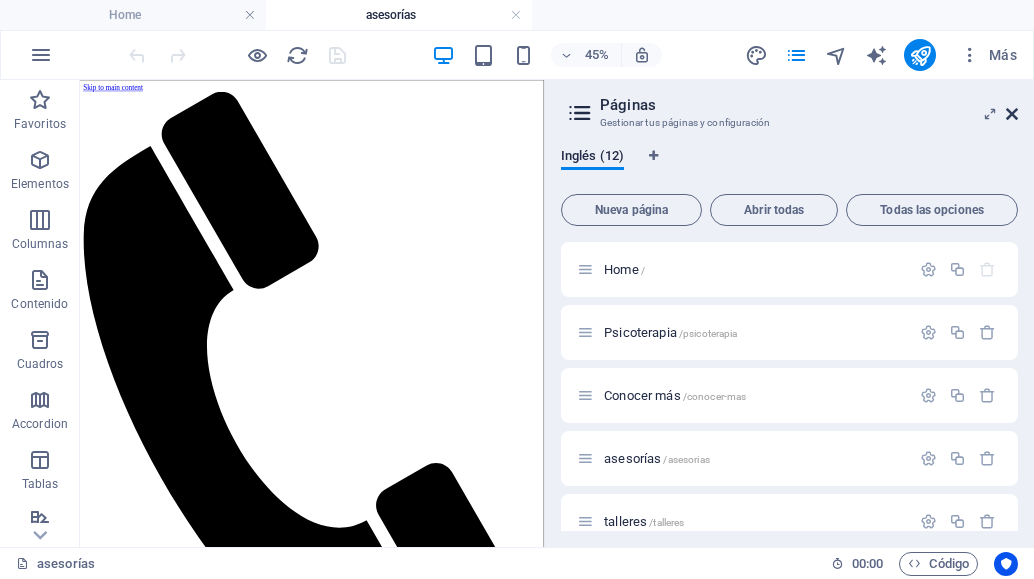 click at bounding box center (1012, 114) 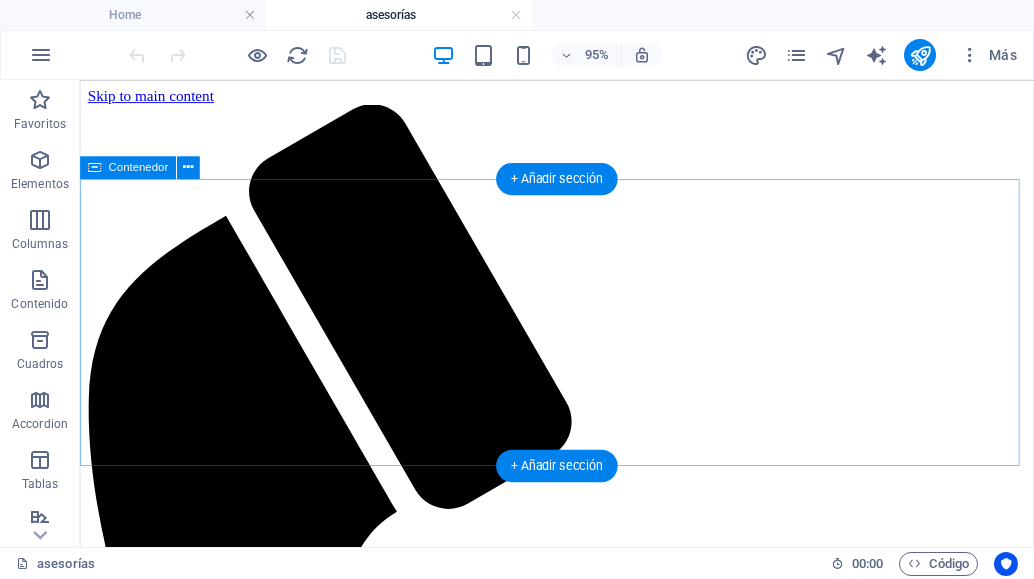 click on "Añadir elementos" at bounding box center [511, 1642] 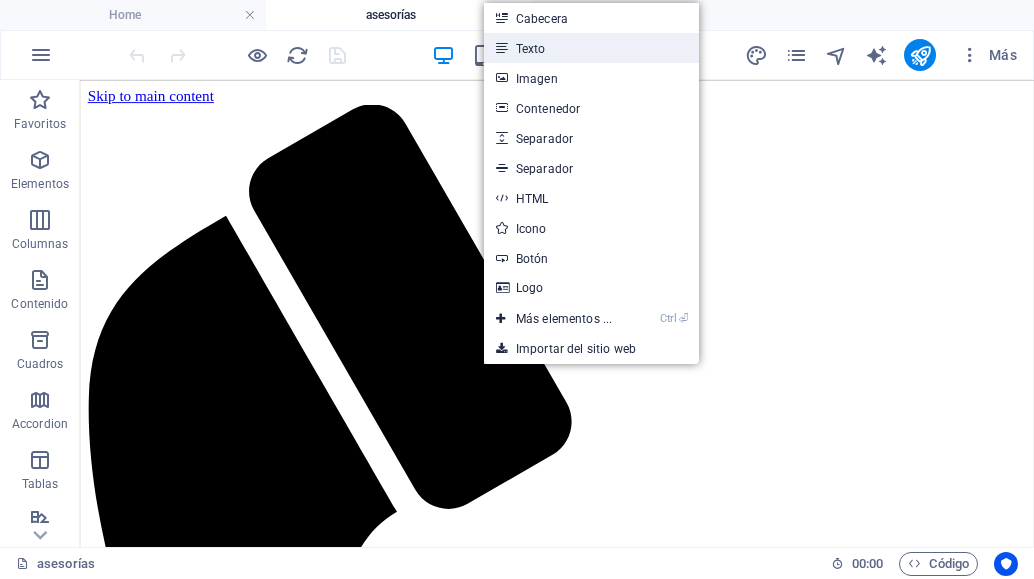 click on "Texto" at bounding box center [591, 48] 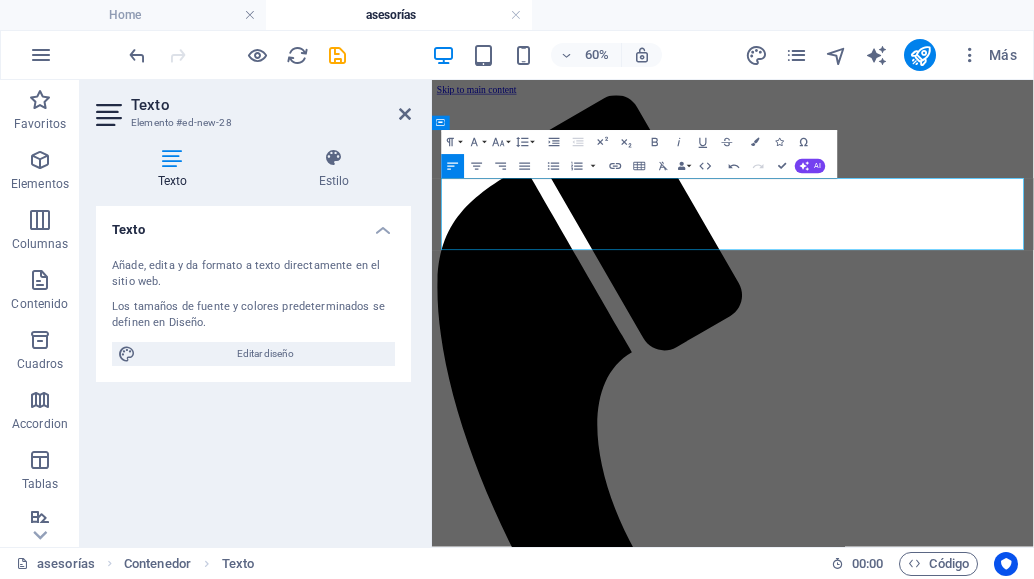 drag, startPoint x: 1066, startPoint y: 359, endPoint x: 726, endPoint y: 283, distance: 348.3906 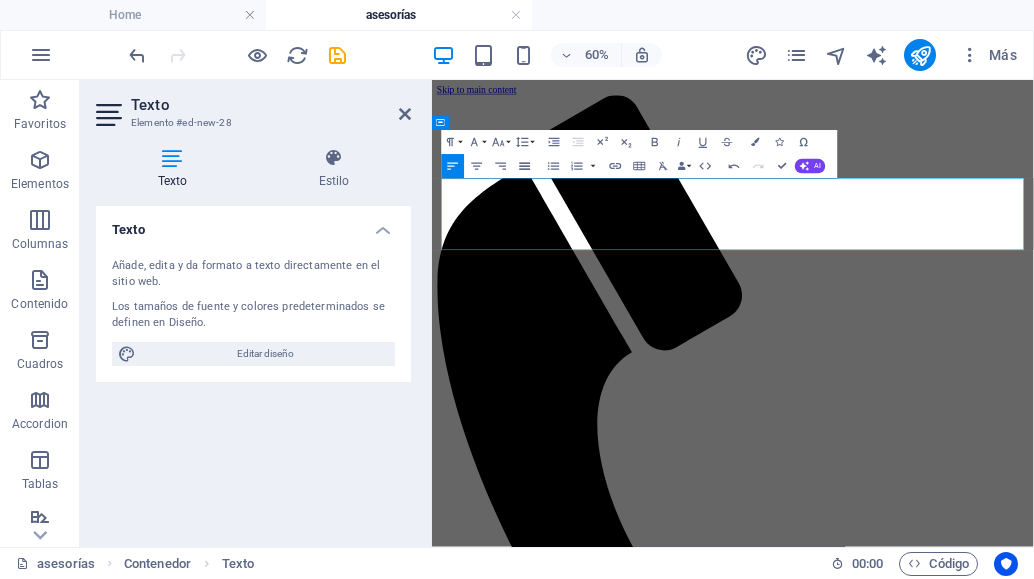 click 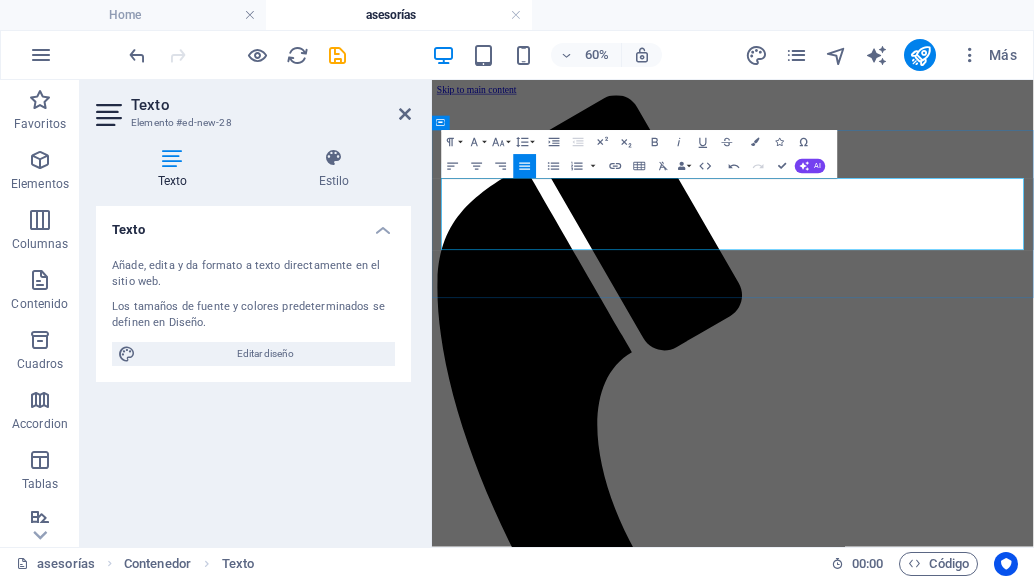 click on "ASESORÍAS" at bounding box center (933, 1548) 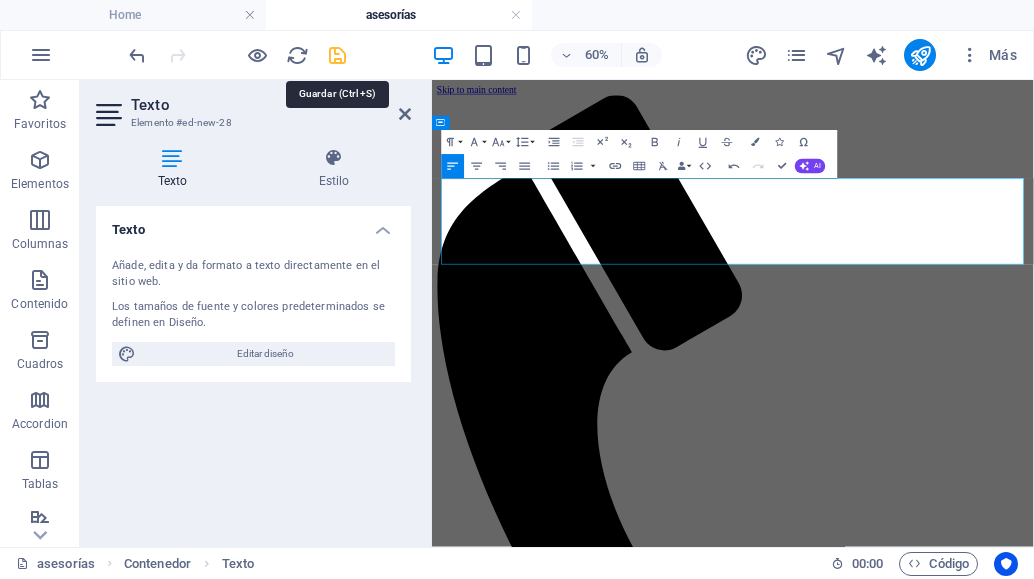 click at bounding box center [337, 55] 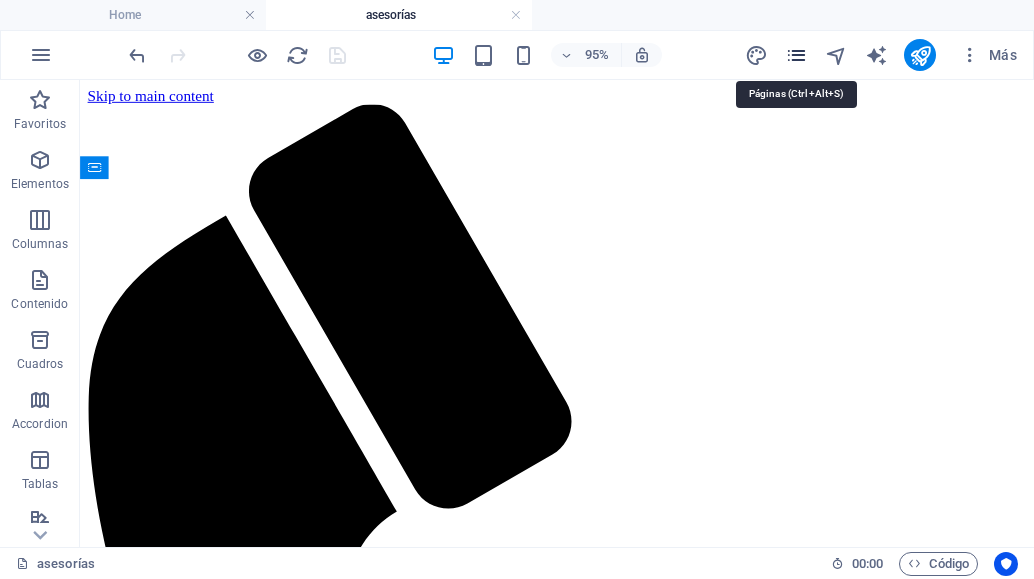 click at bounding box center (796, 55) 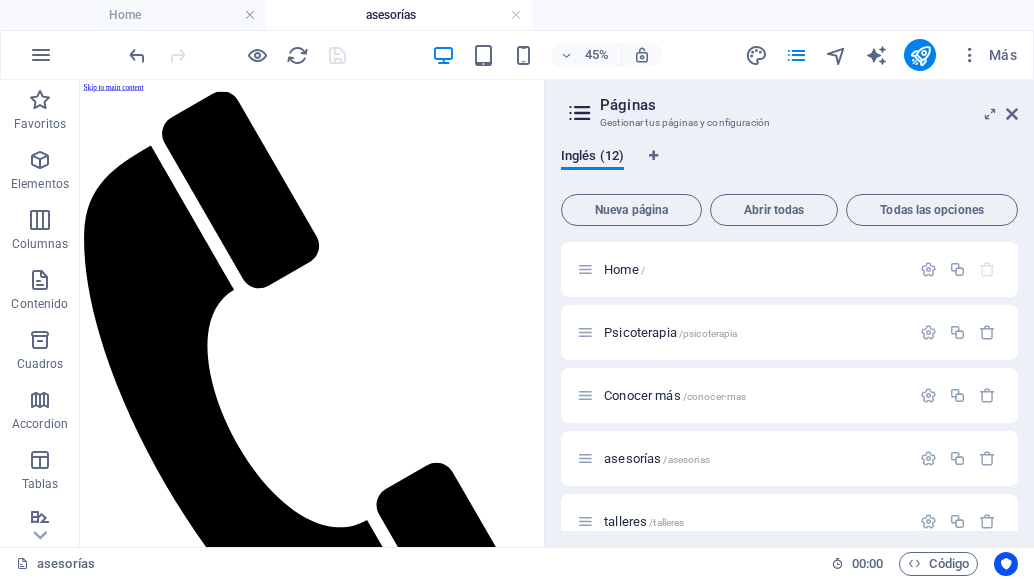 drag, startPoint x: 1018, startPoint y: 273, endPoint x: 1017, endPoint y: 297, distance: 24.020824 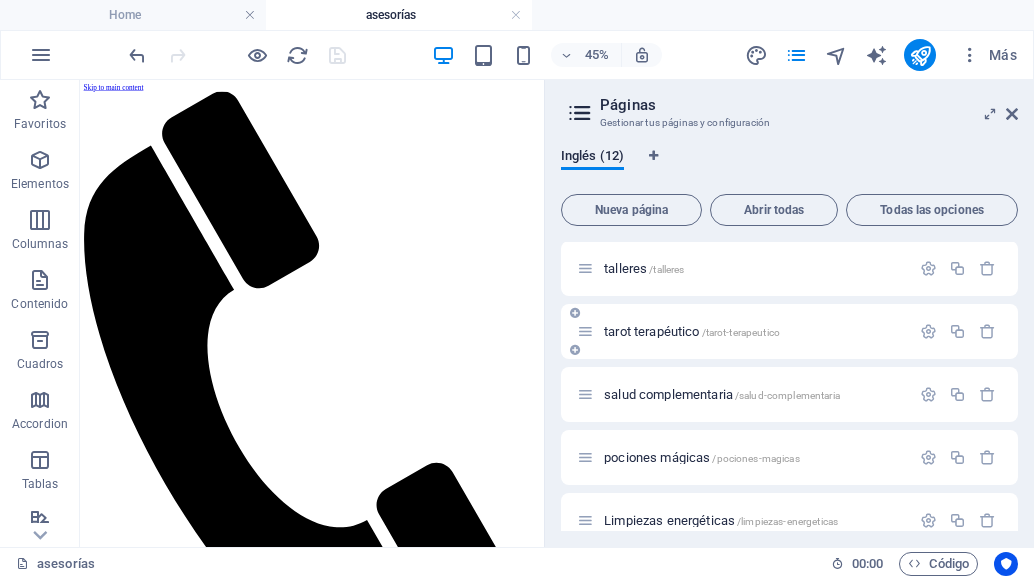 click on "tarot terapéutico /tarot-terapeutico" at bounding box center [692, 331] 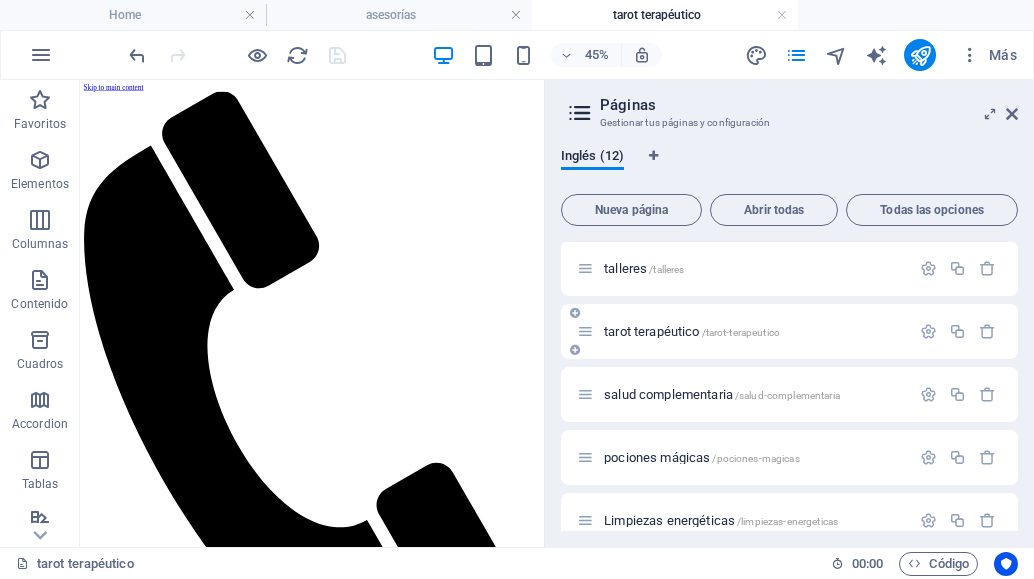 scroll, scrollTop: 0, scrollLeft: 0, axis: both 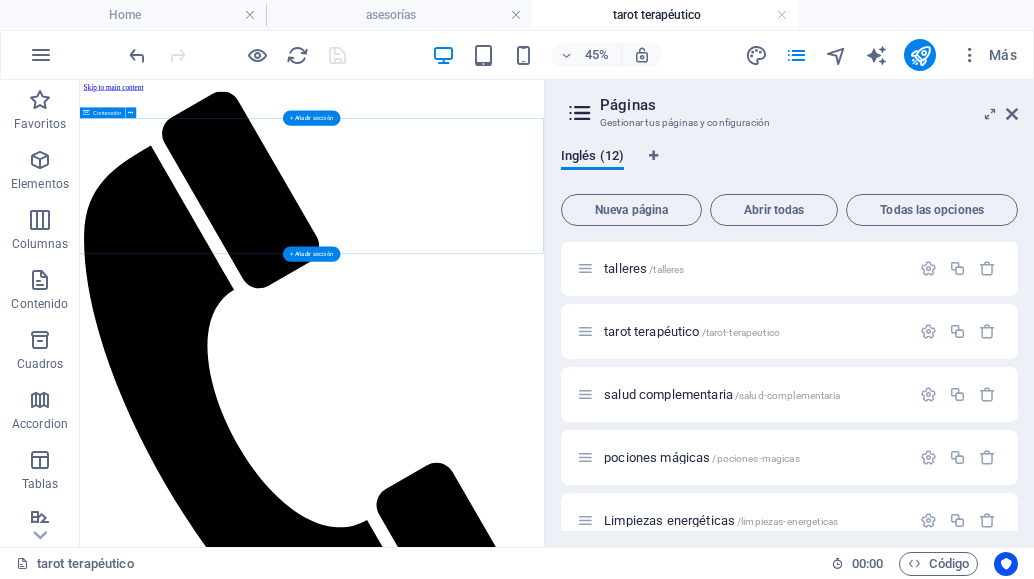 click on "Añadir elementos" at bounding box center (524, 1677) 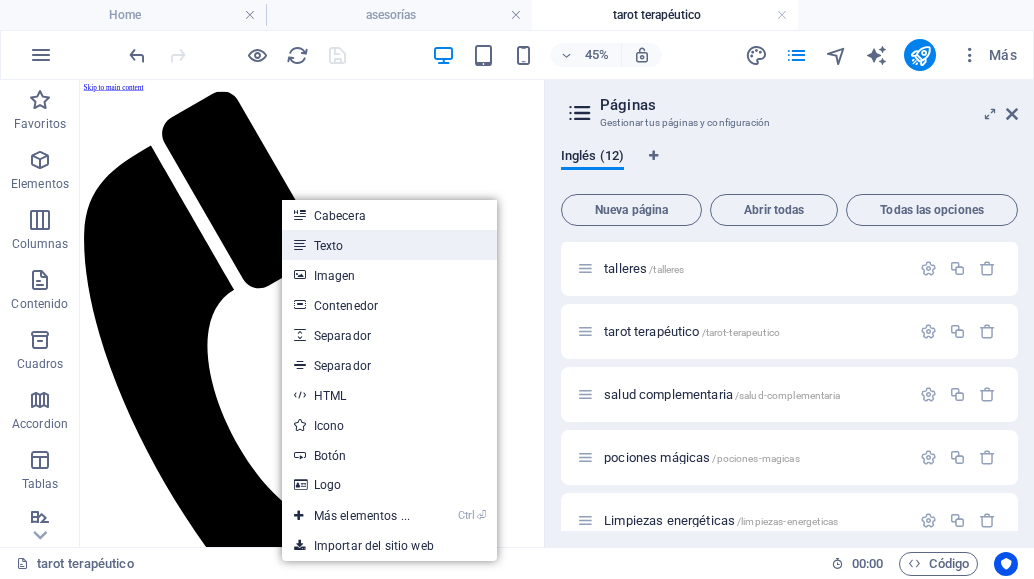 click on "Texto" at bounding box center (389, 245) 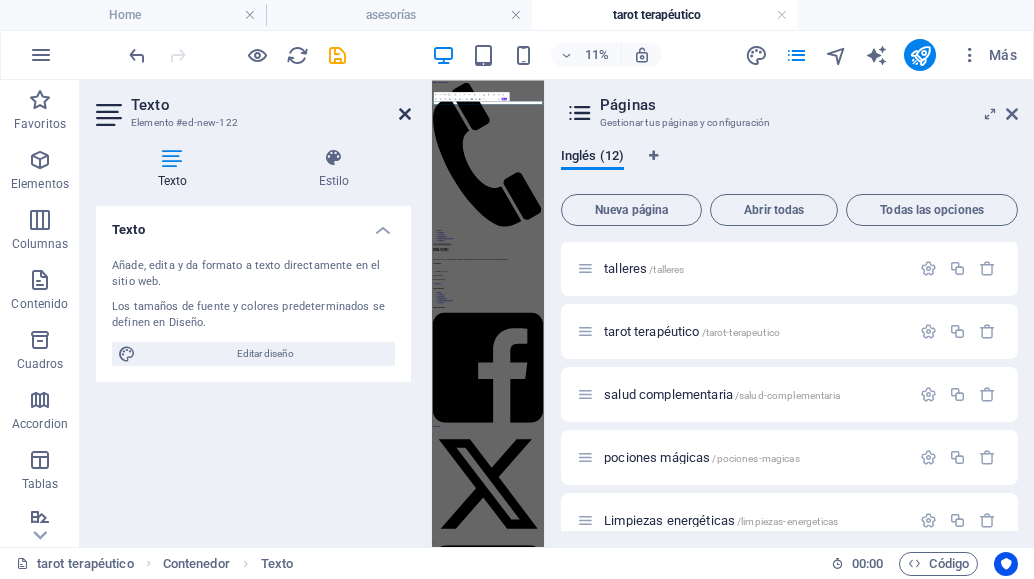 click at bounding box center (405, 114) 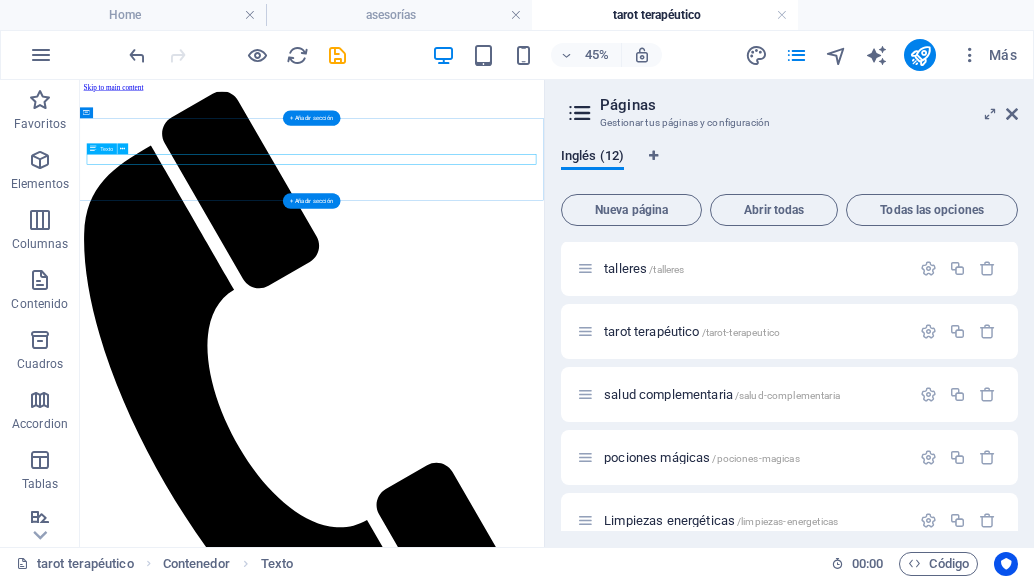 click on "Nuevo elemento de texto" at bounding box center [595, 1585] 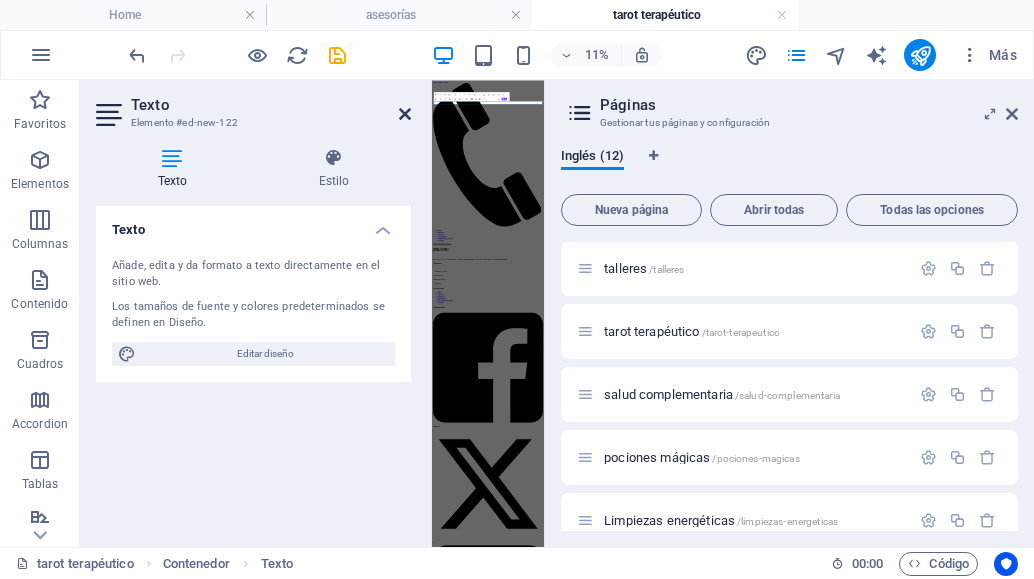 drag, startPoint x: 401, startPoint y: 113, endPoint x: 1015, endPoint y: 73, distance: 615.3016 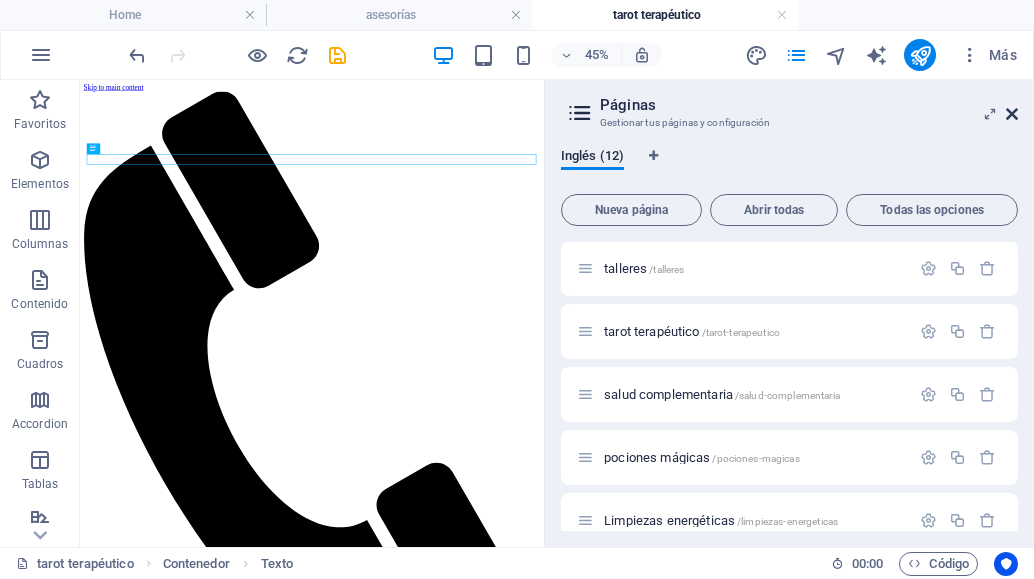 click at bounding box center (1012, 114) 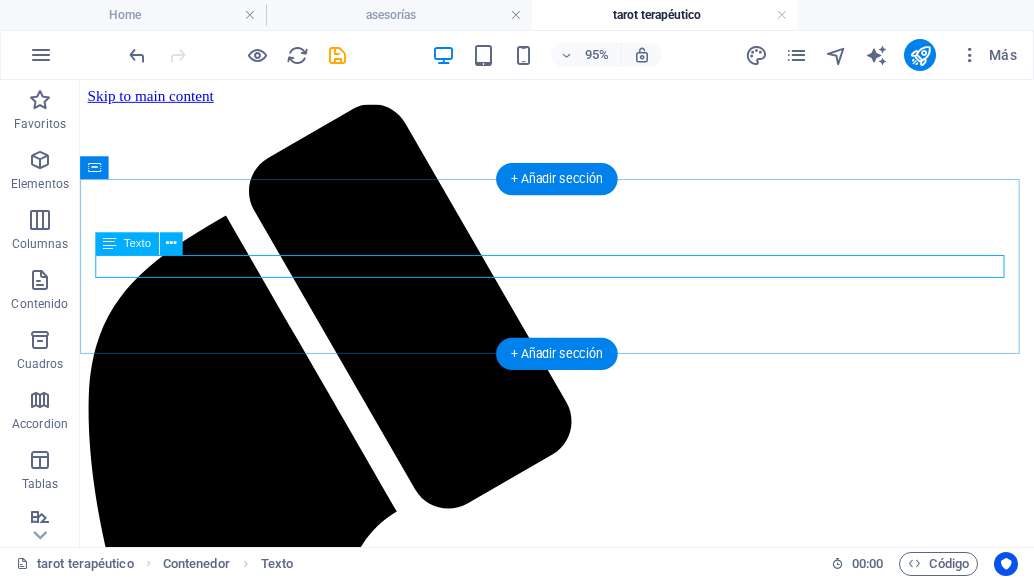 click on "Nuevo elemento de texto" at bounding box center [582, 1550] 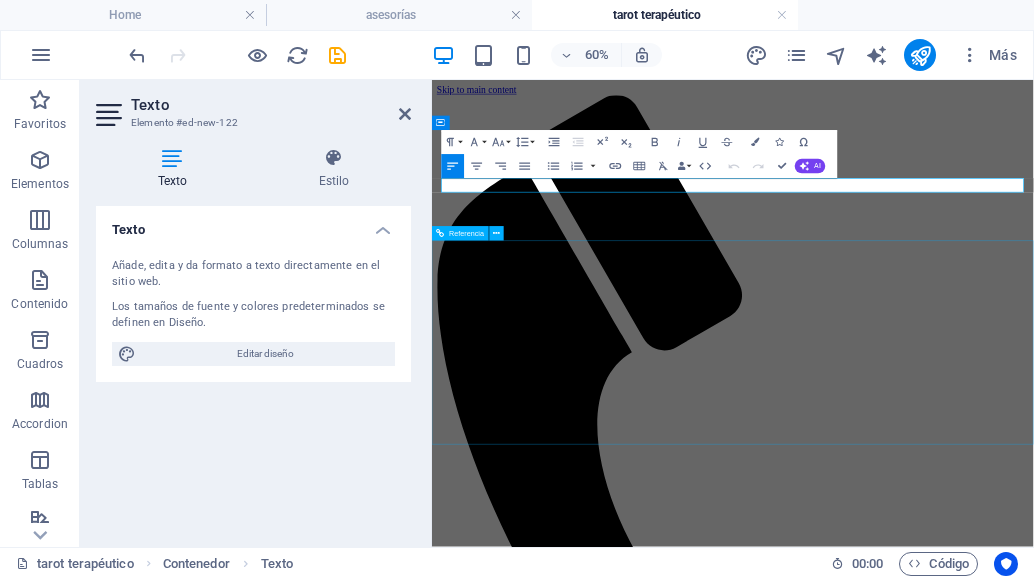 type 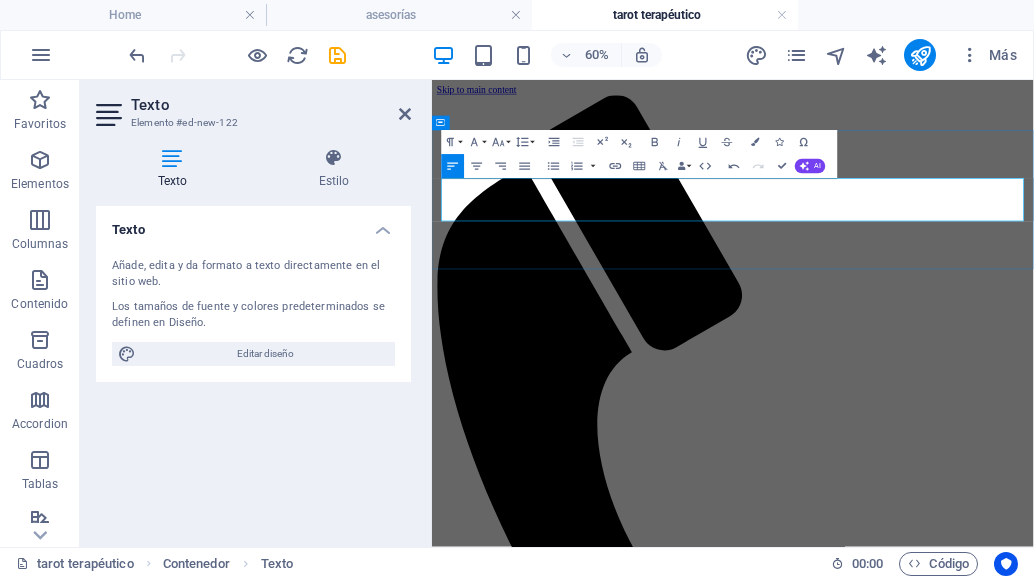 click on "TAROT TERAPÉUTICO" at bounding box center (933, 1548) 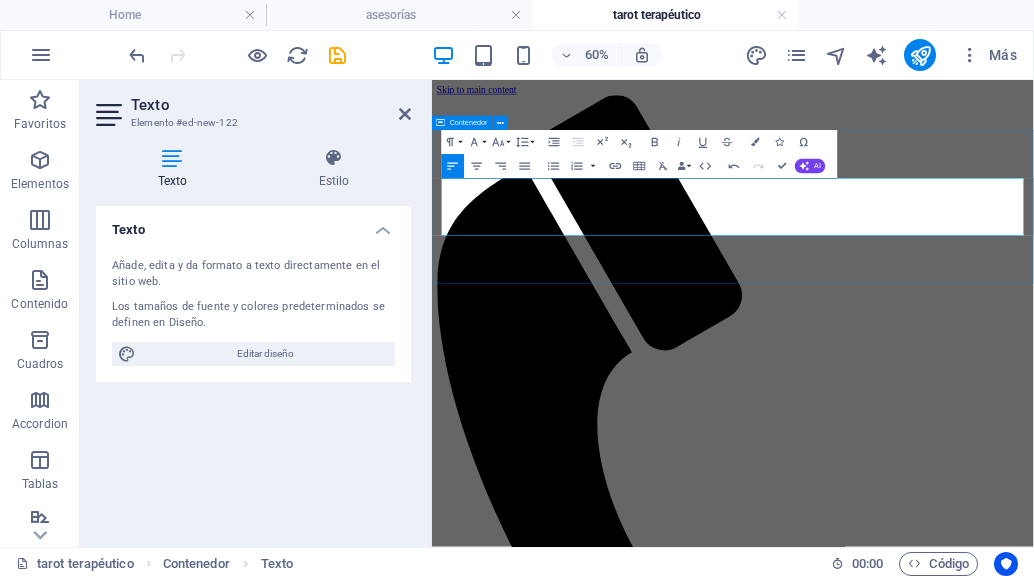 drag, startPoint x: 1021, startPoint y: 329, endPoint x: 583, endPoint y: 221, distance: 451.11862 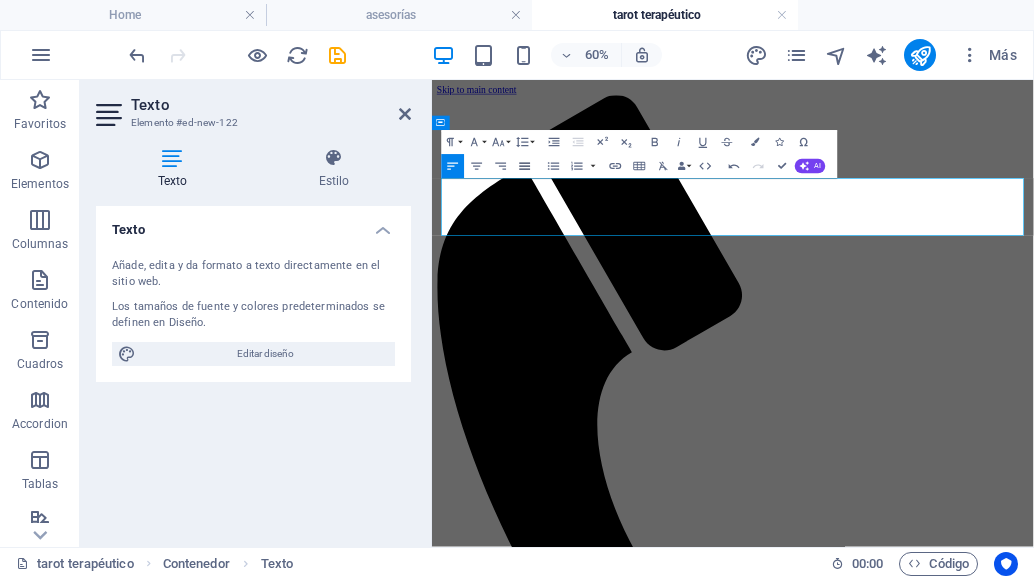 click 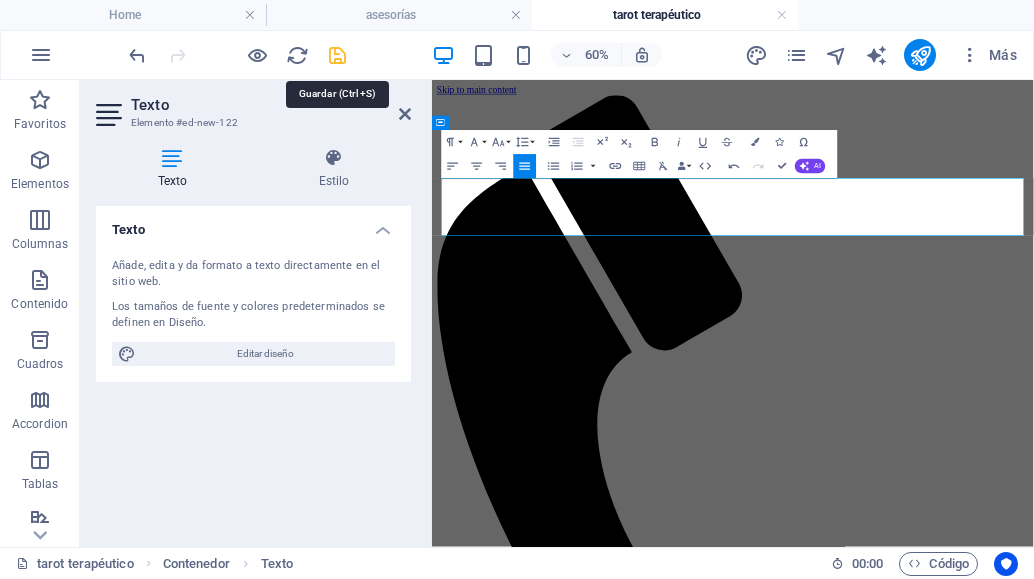 click at bounding box center (337, 55) 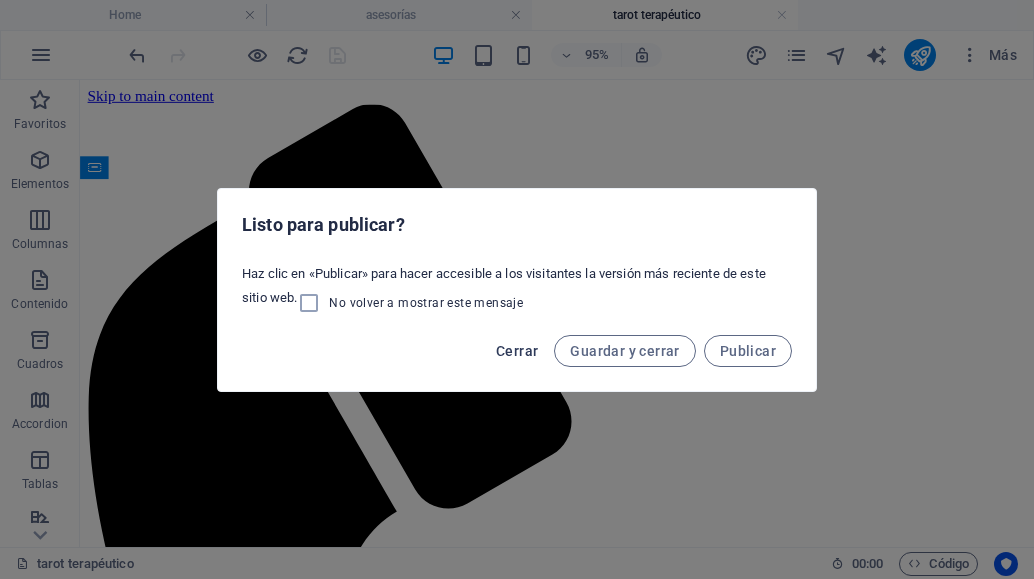 click on "Cerrar" at bounding box center (517, 351) 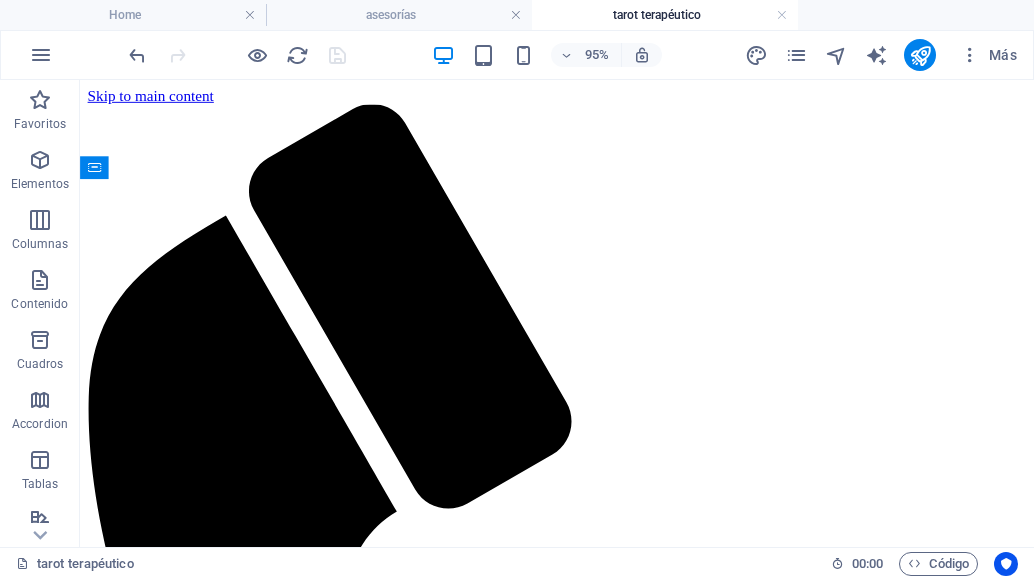 drag, startPoint x: 1077, startPoint y: 218, endPoint x: 876, endPoint y: 130, distance: 219.4197 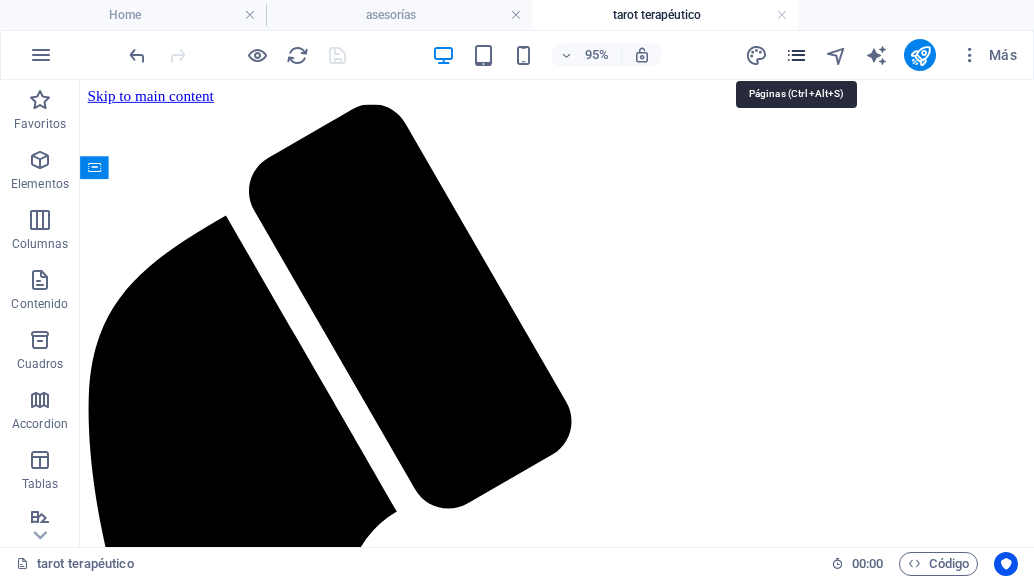 click at bounding box center (796, 55) 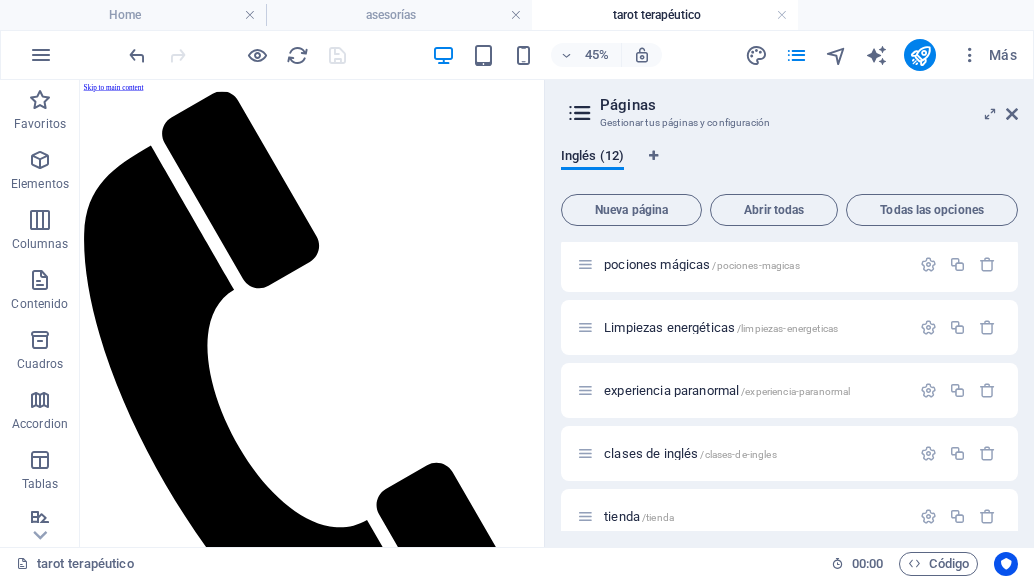 scroll, scrollTop: 449, scrollLeft: 0, axis: vertical 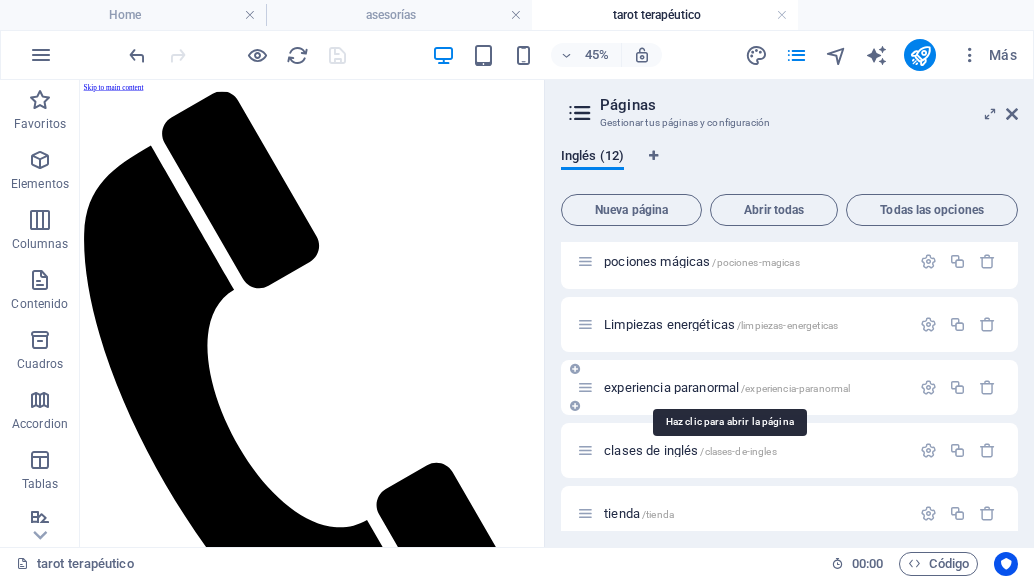 click on "experiencia paranormal /experiencia-paranormal" at bounding box center (727, 387) 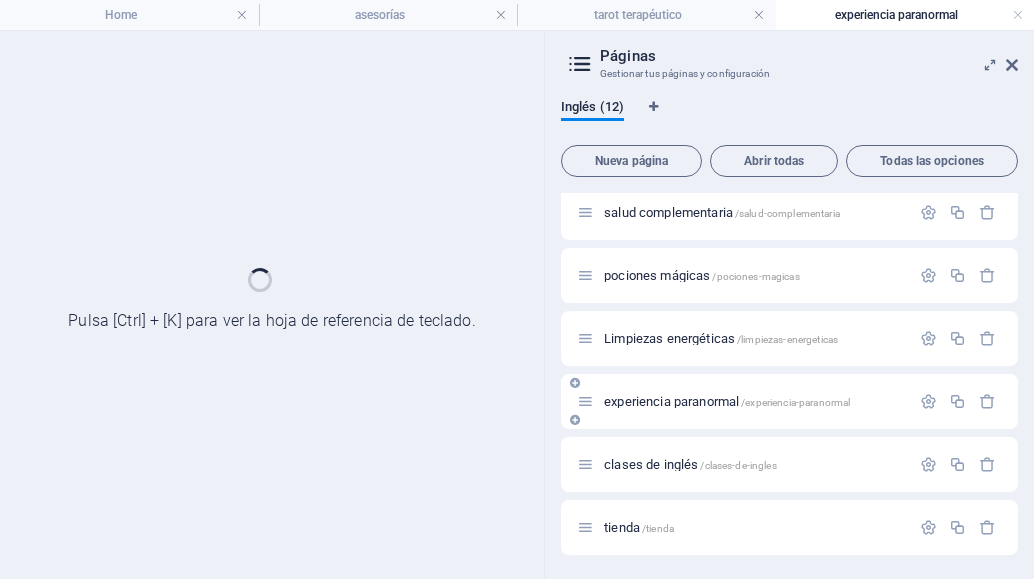 scroll, scrollTop: 386, scrollLeft: 0, axis: vertical 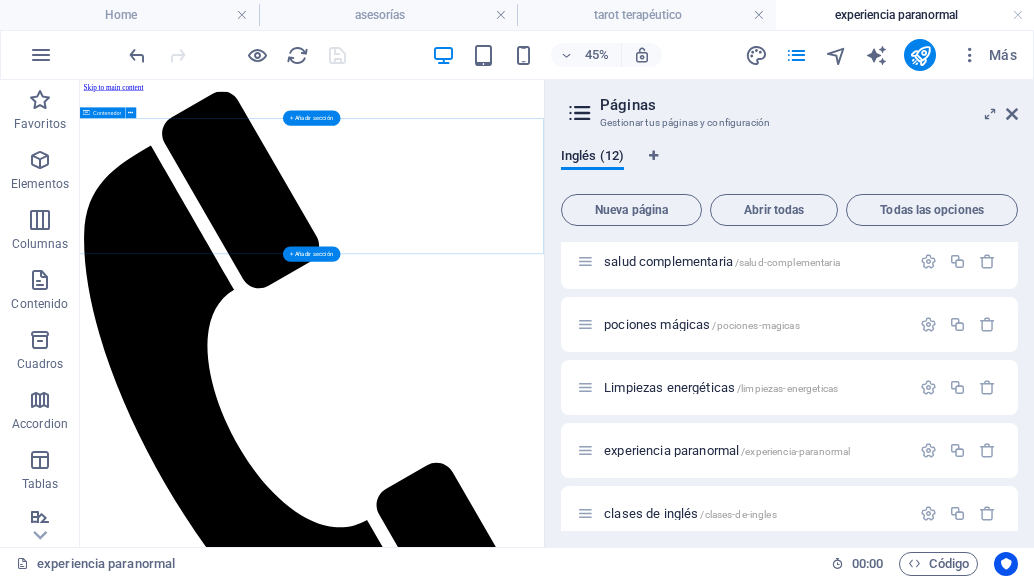 click on "Añadir elementos" at bounding box center [524, 1677] 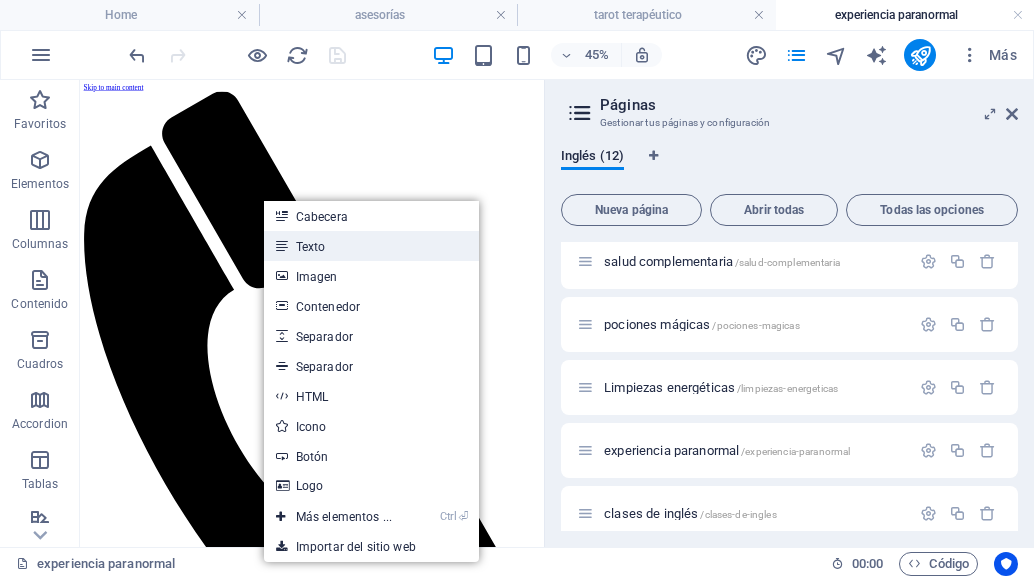 click on "Texto" at bounding box center [371, 246] 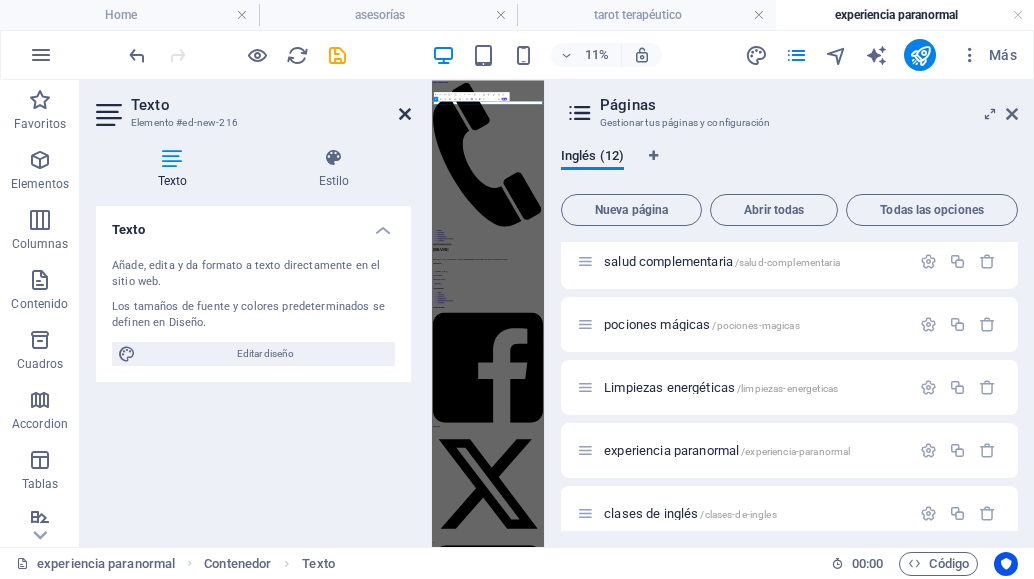 click at bounding box center (405, 114) 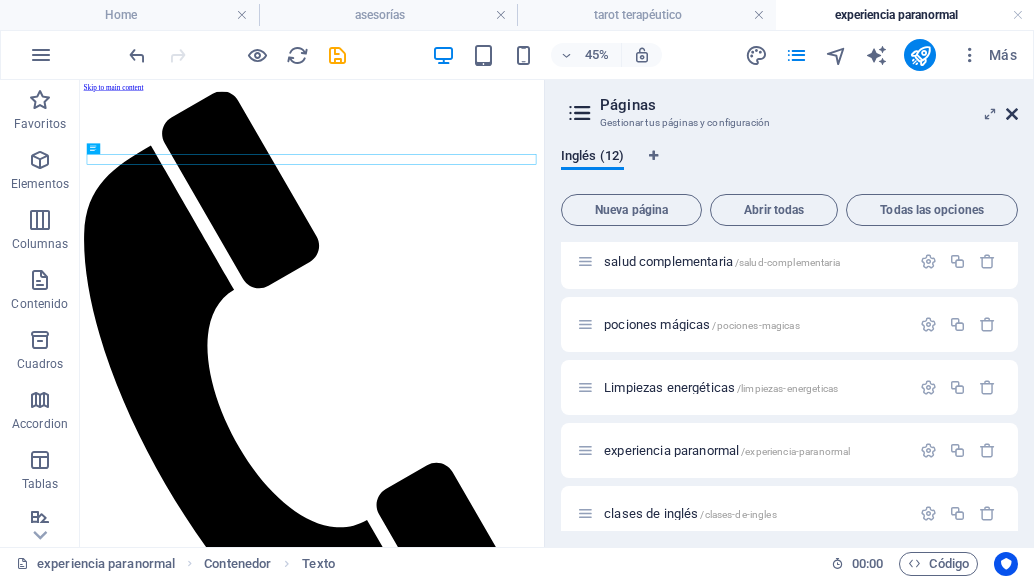click at bounding box center (1012, 114) 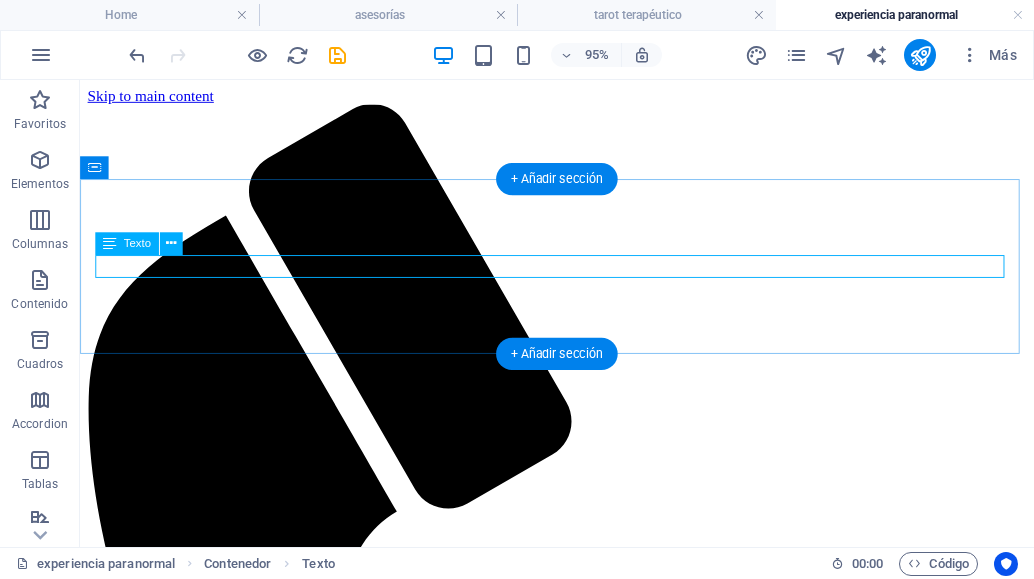 click on "Nuevo elemento de texto" at bounding box center (582, 1550) 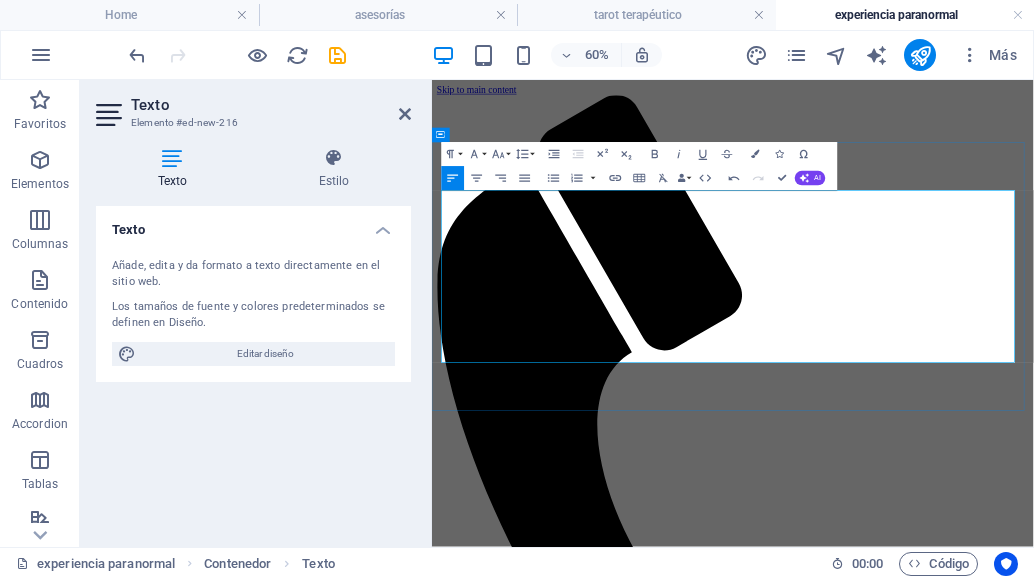 click on "EXPERIENCIA PARANORMAL" at bounding box center [933, 1548] 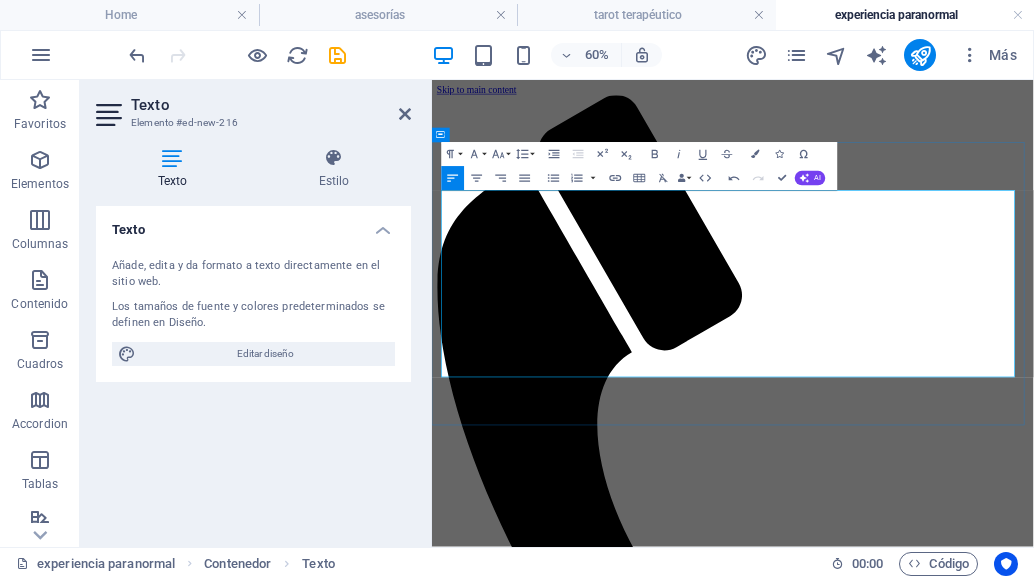 click on "Cada vez hay más personas hoy en día que comienzan a tener experiencias fuera de lo cotidiano (paranormales) sin explicaciones lógicas que calmen la incertidumbre, o intuyen vivir experiencias que anuncian “algo” que saben que es importante pero no saben darle una lectura…." at bounding box center (933, 1625) 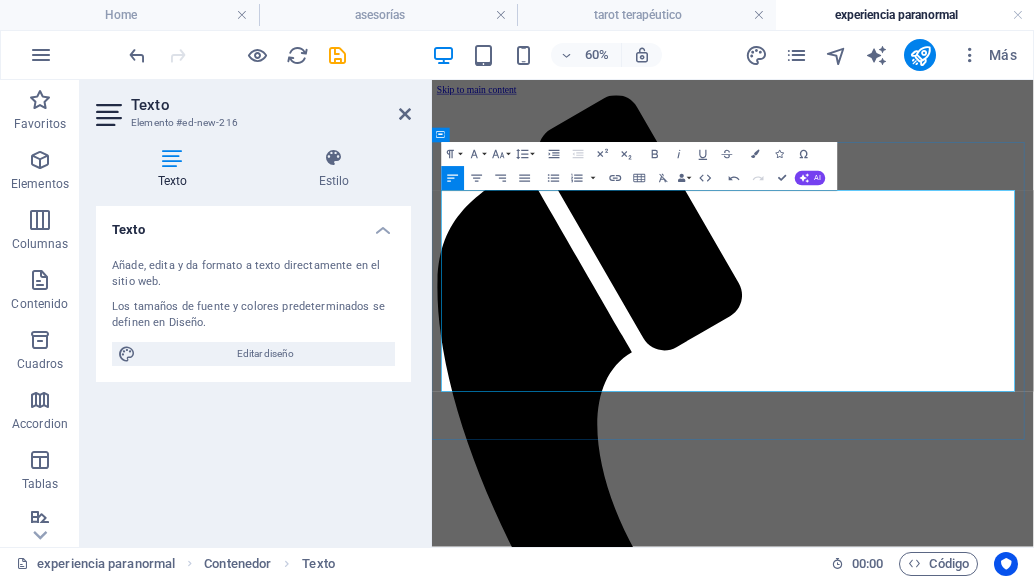click on "Para mencionar algunas: actividad paranormal dentro de casa, anuncio de brujería o malidiscencia en la vida personal, señales notorias de que algo anda mal en la vida, …." at bounding box center (933, 1781) 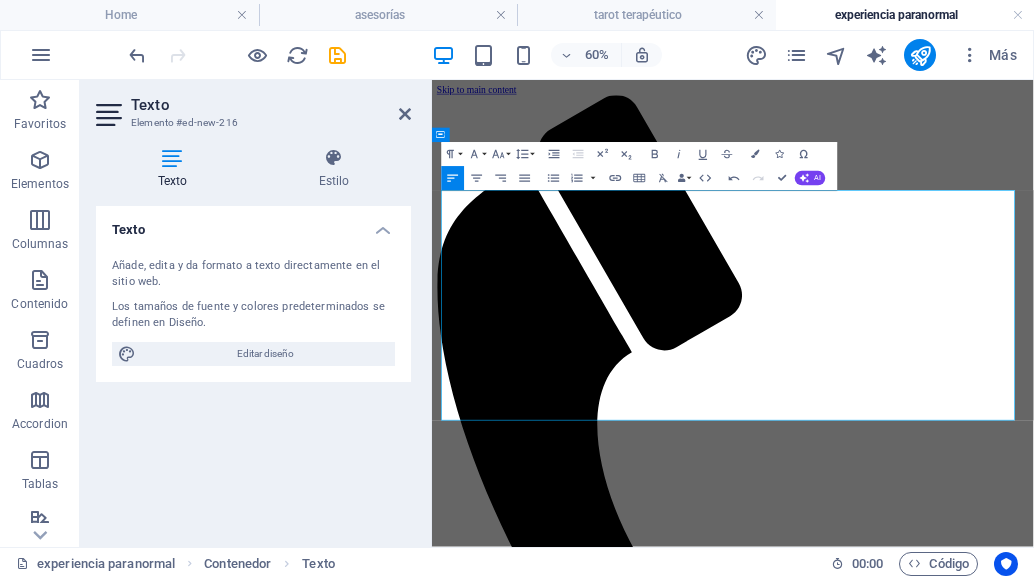 drag, startPoint x: 1021, startPoint y: 633, endPoint x: 195, endPoint y: 239, distance: 915.1568 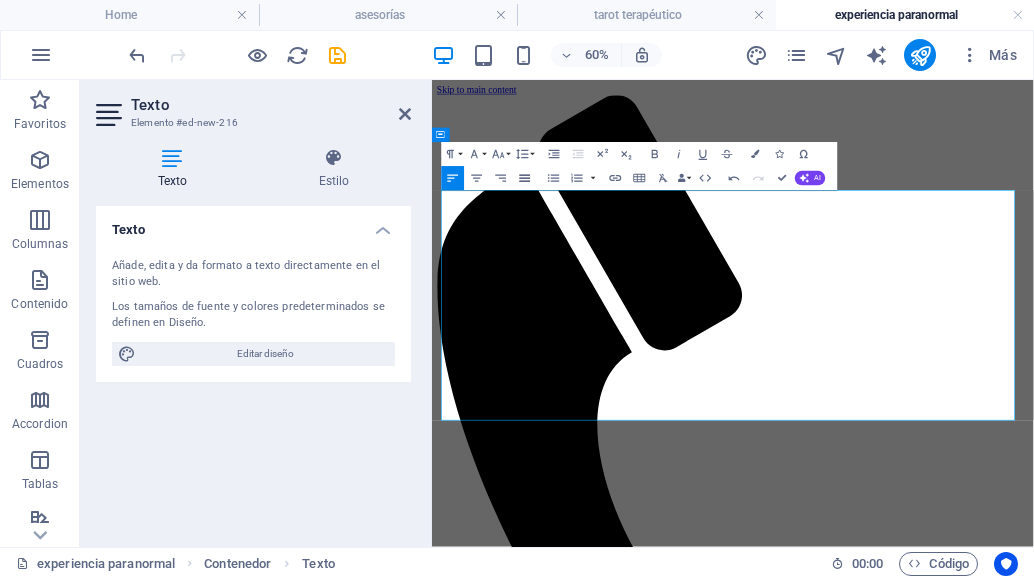 click 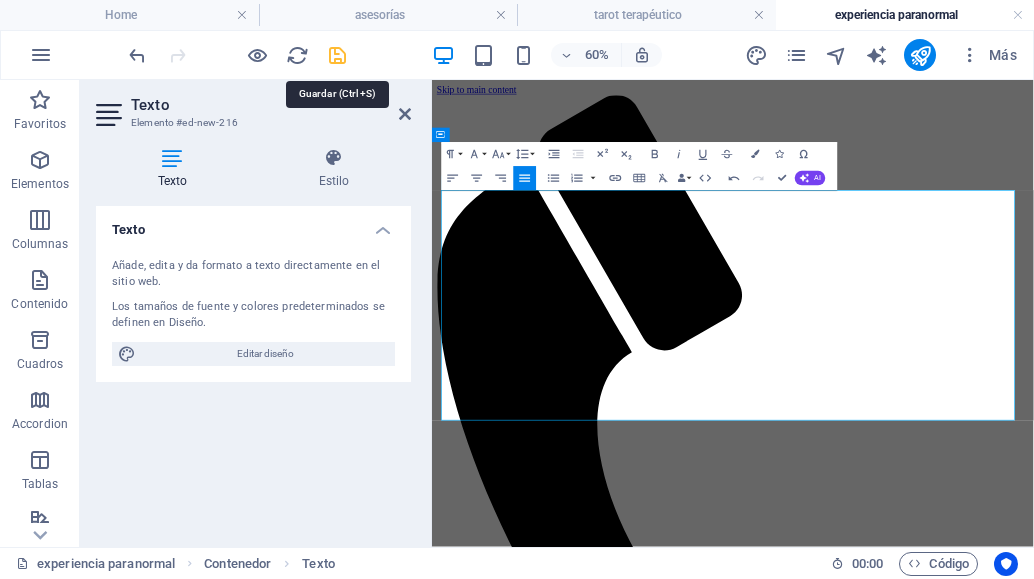 click at bounding box center [337, 55] 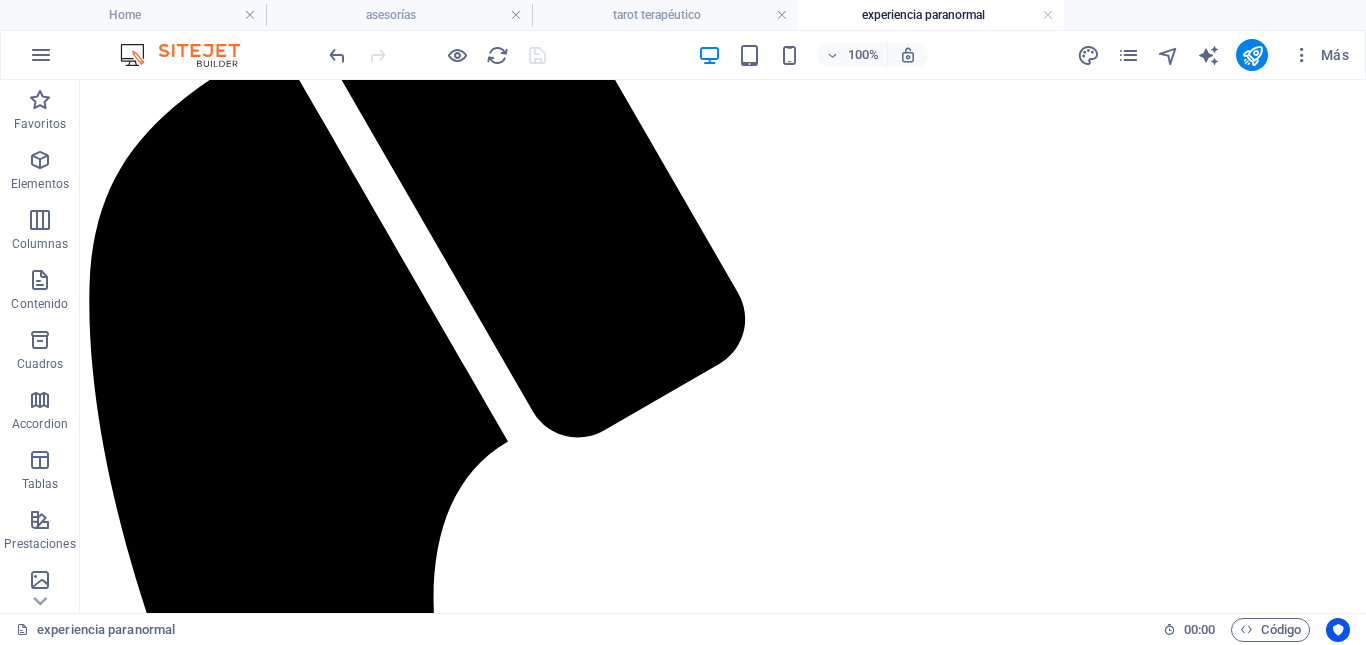 scroll, scrollTop: 0, scrollLeft: 0, axis: both 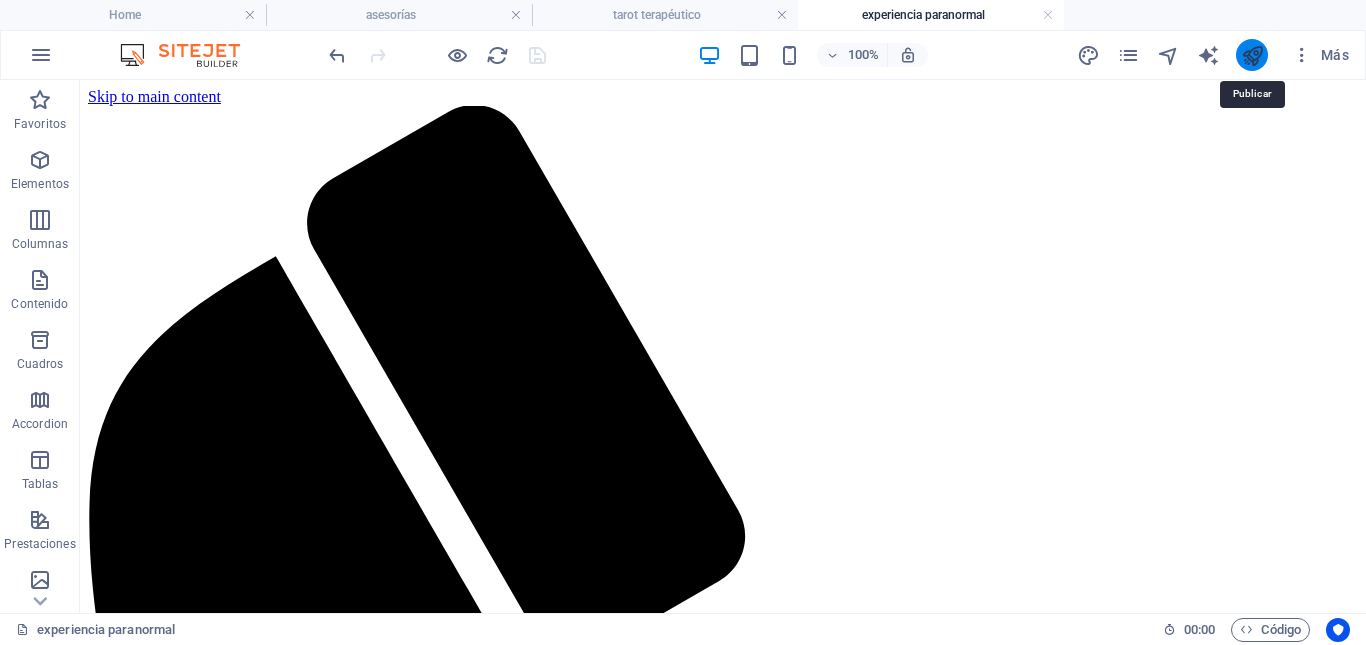 click at bounding box center (1252, 55) 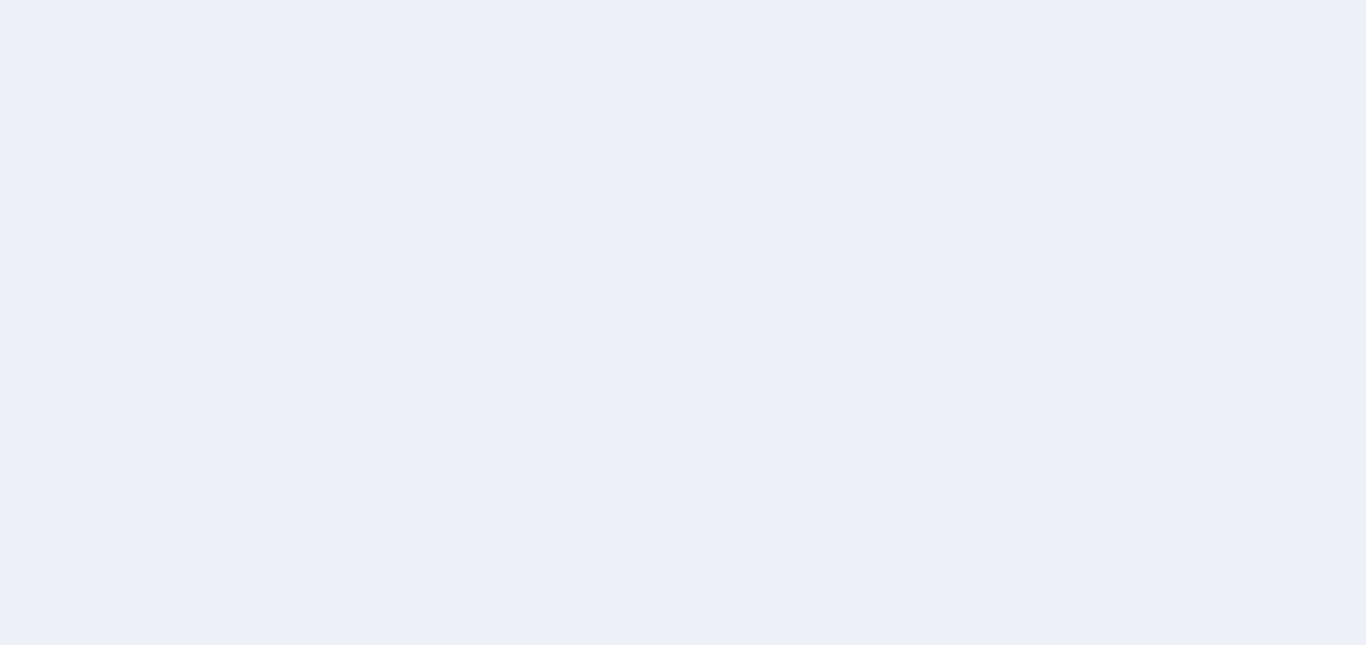 scroll, scrollTop: 0, scrollLeft: 0, axis: both 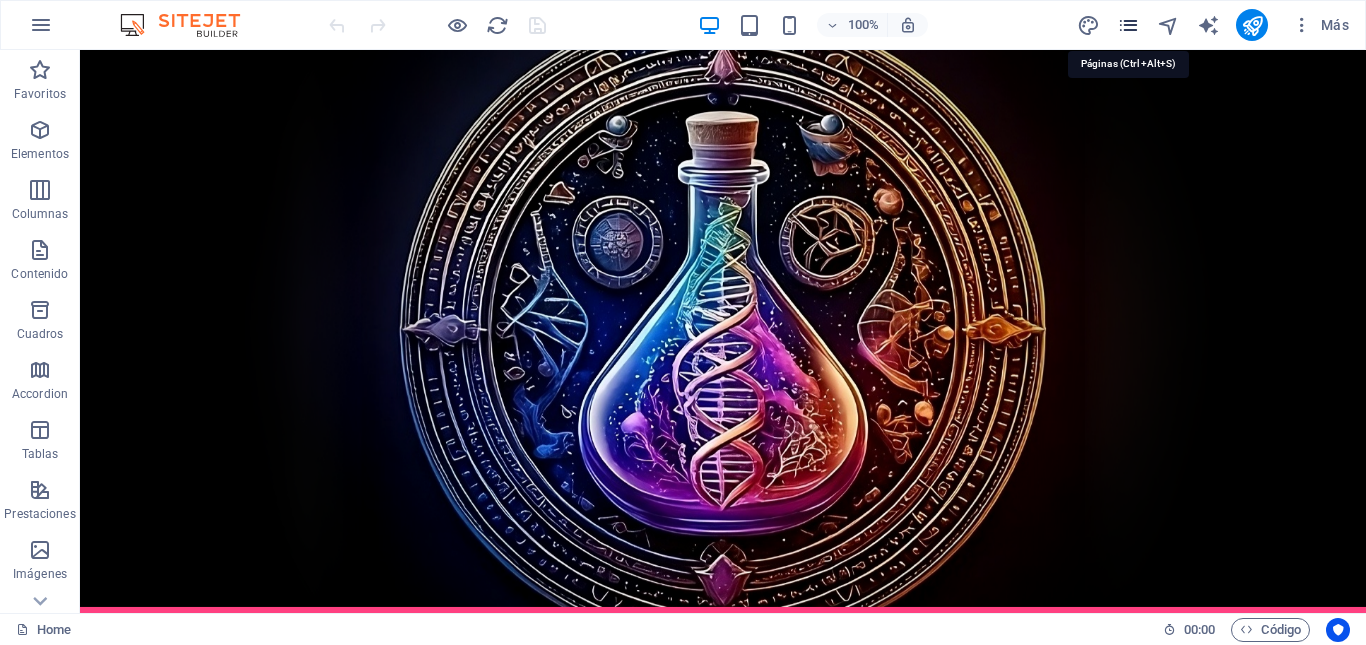 click at bounding box center [1128, 25] 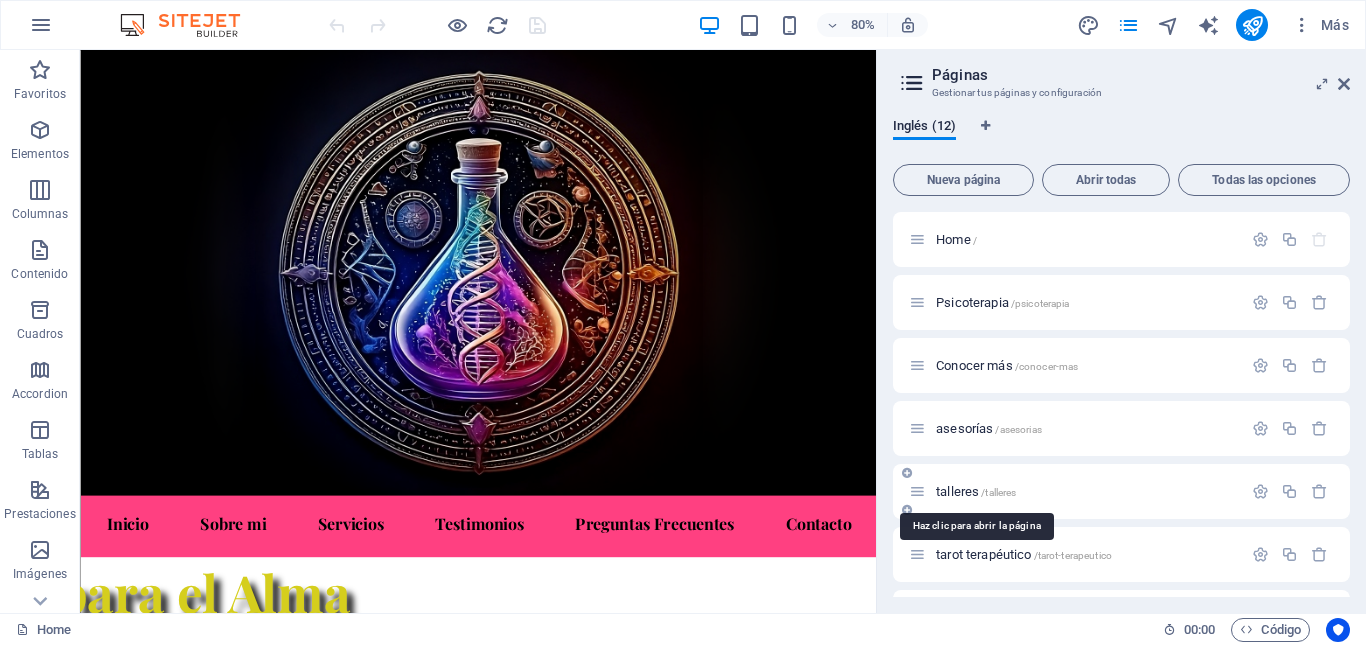 click on "talleres /talleres" at bounding box center (976, 491) 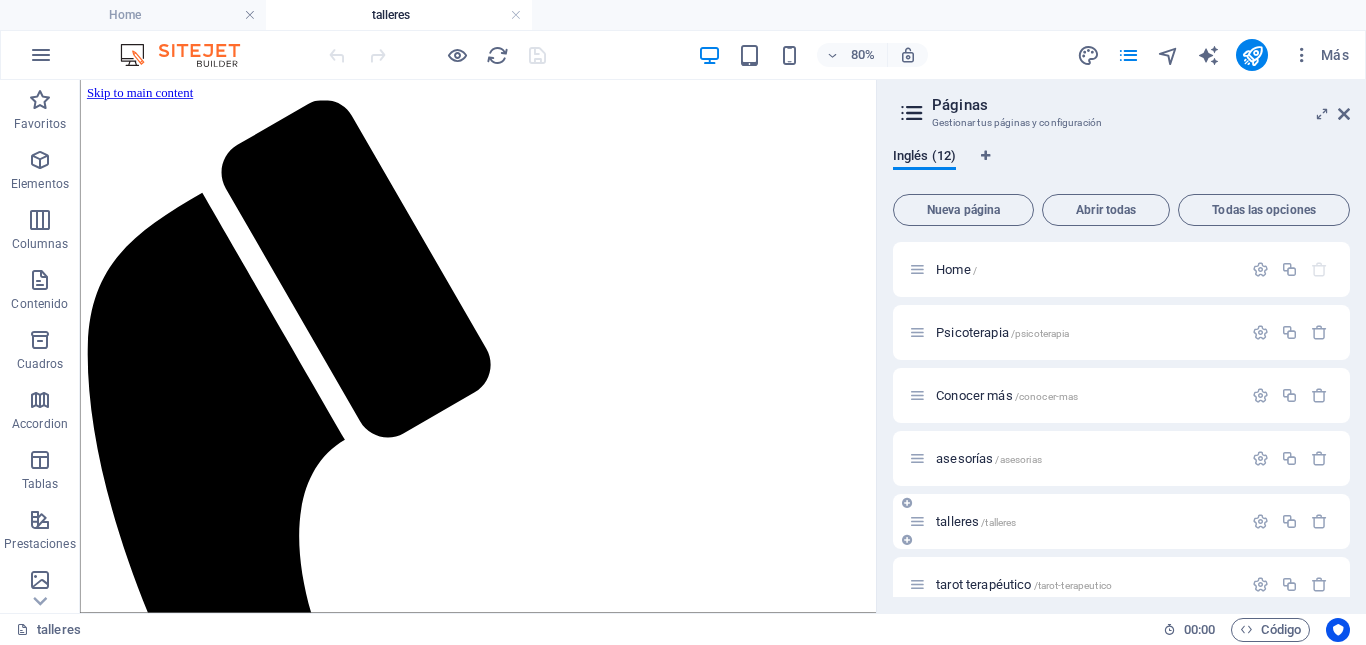 scroll, scrollTop: 0, scrollLeft: 0, axis: both 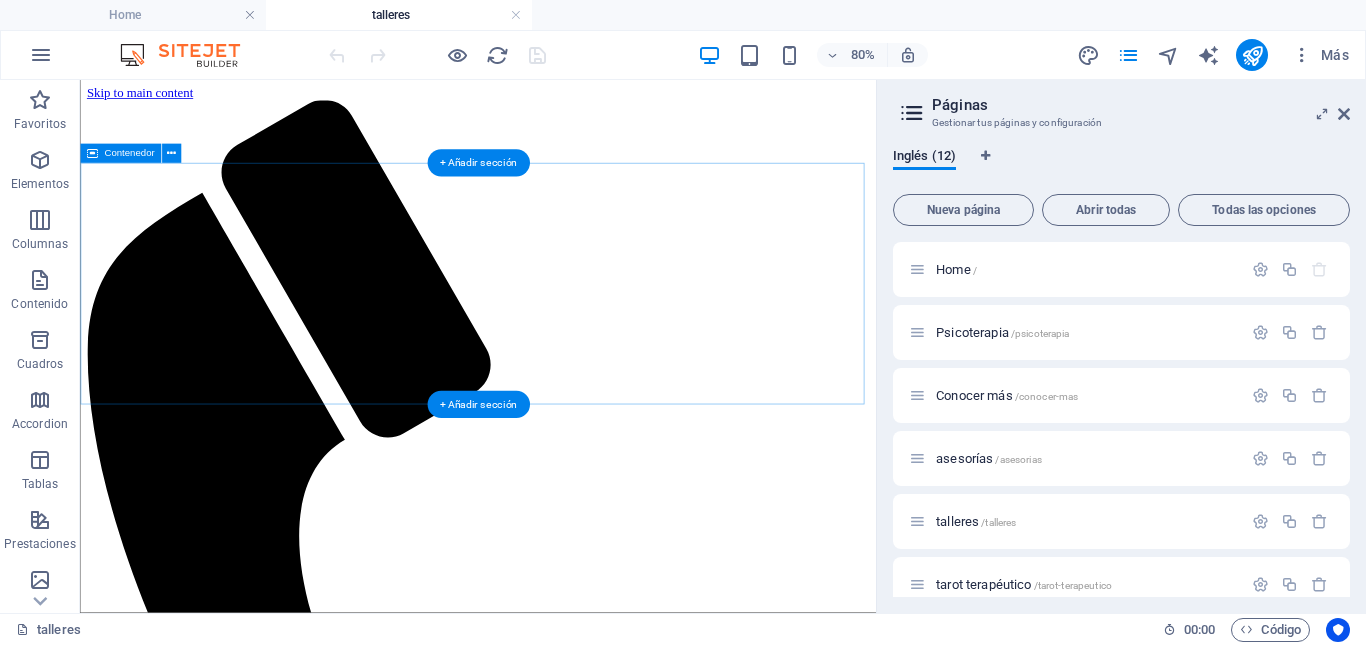 click on "Añadir elementos" at bounding box center (506, 1630) 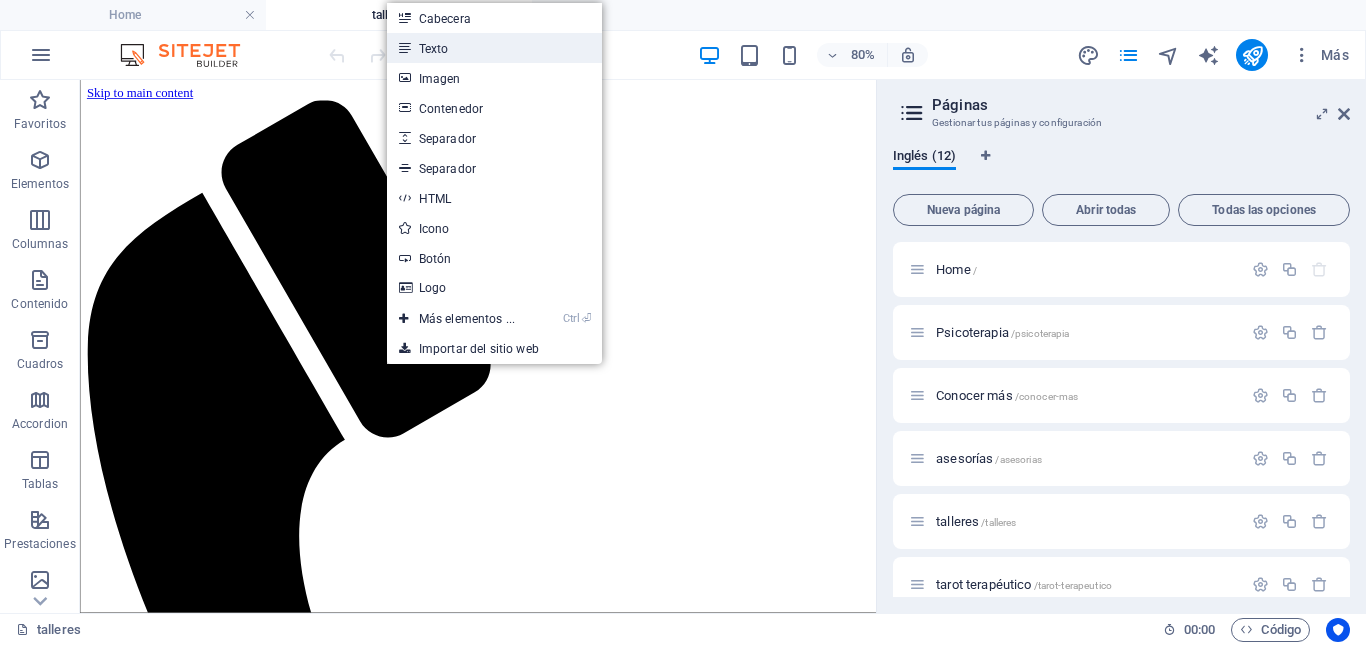 click on "Texto" at bounding box center [494, 48] 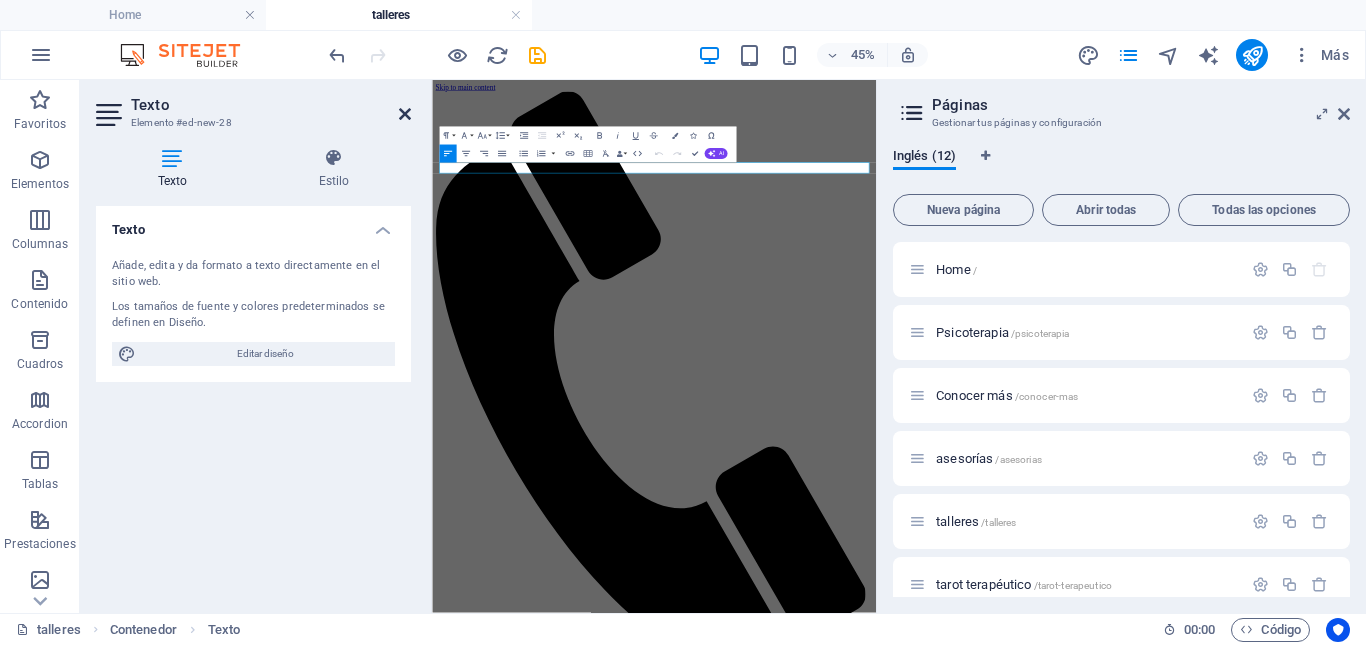 click at bounding box center (405, 114) 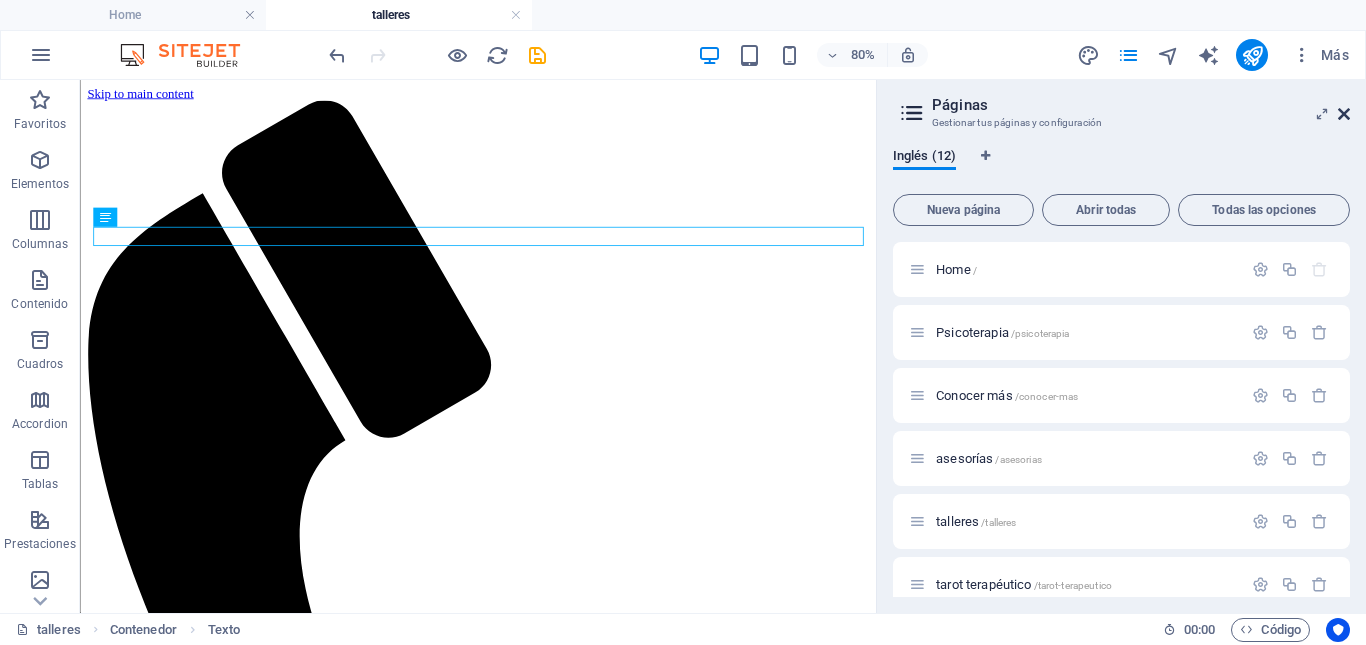 click at bounding box center (1344, 114) 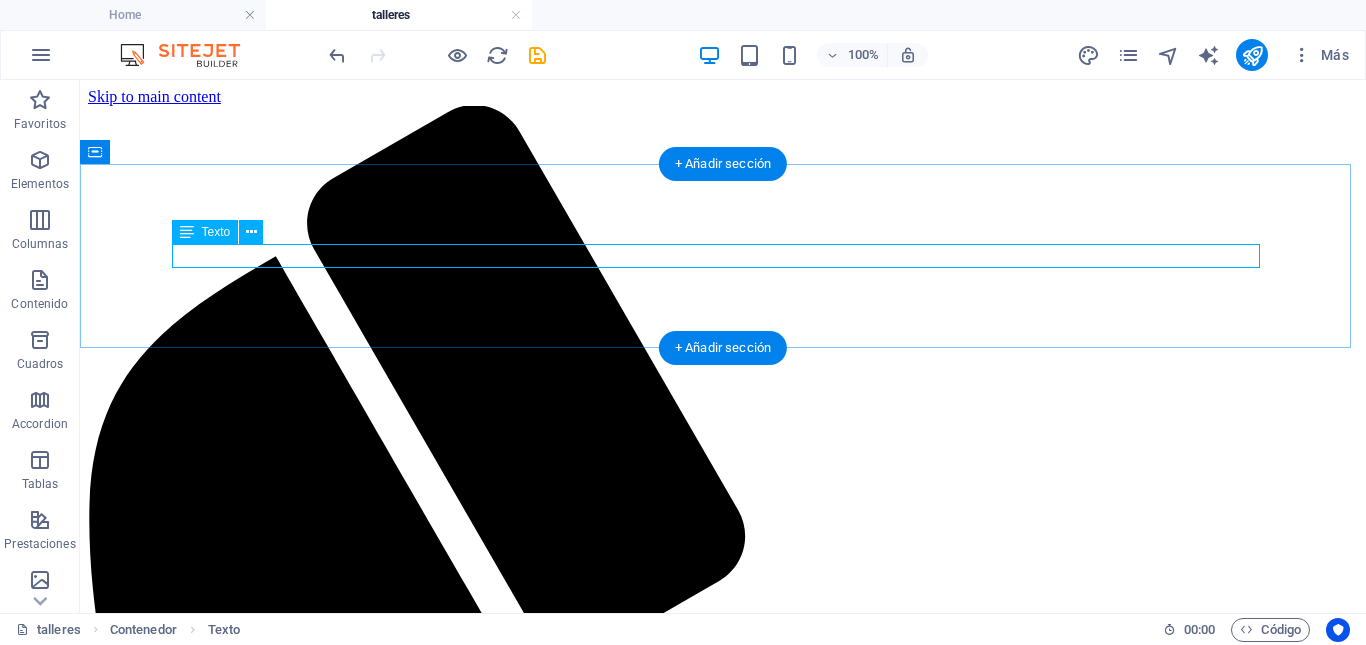 click on "Nuevo elemento de texto" at bounding box center [723, 1924] 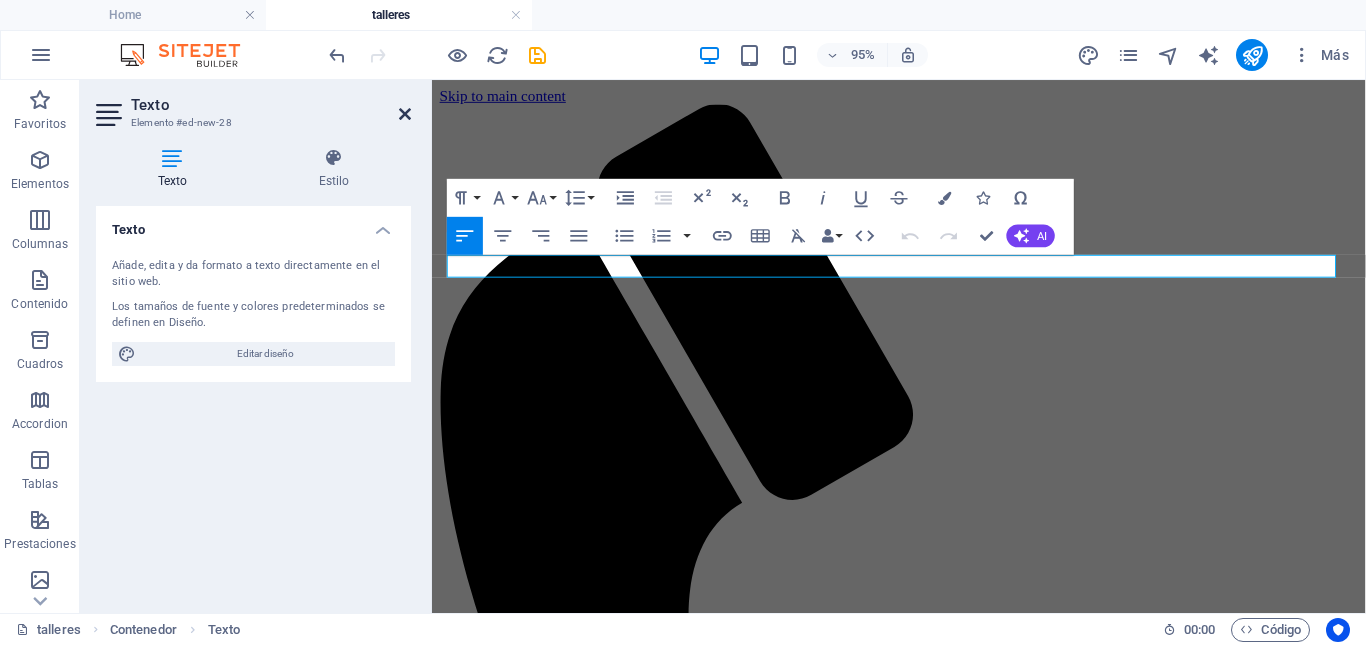 click at bounding box center (405, 114) 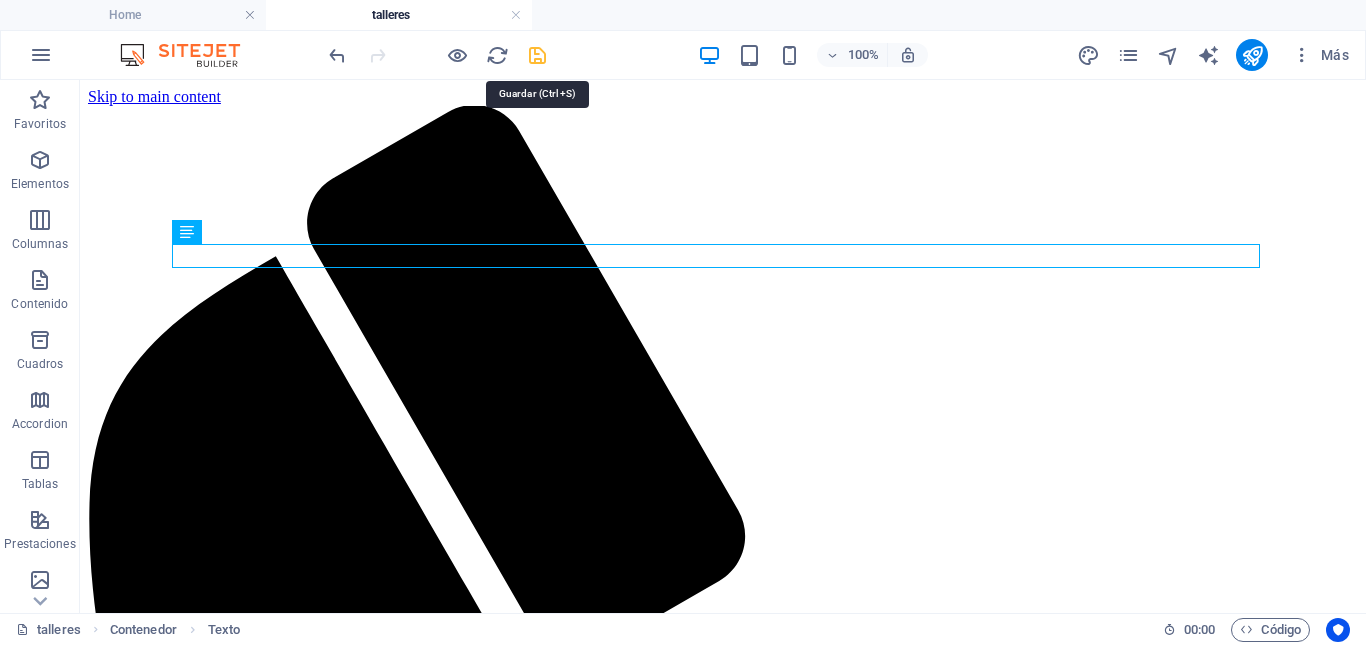 click at bounding box center [537, 55] 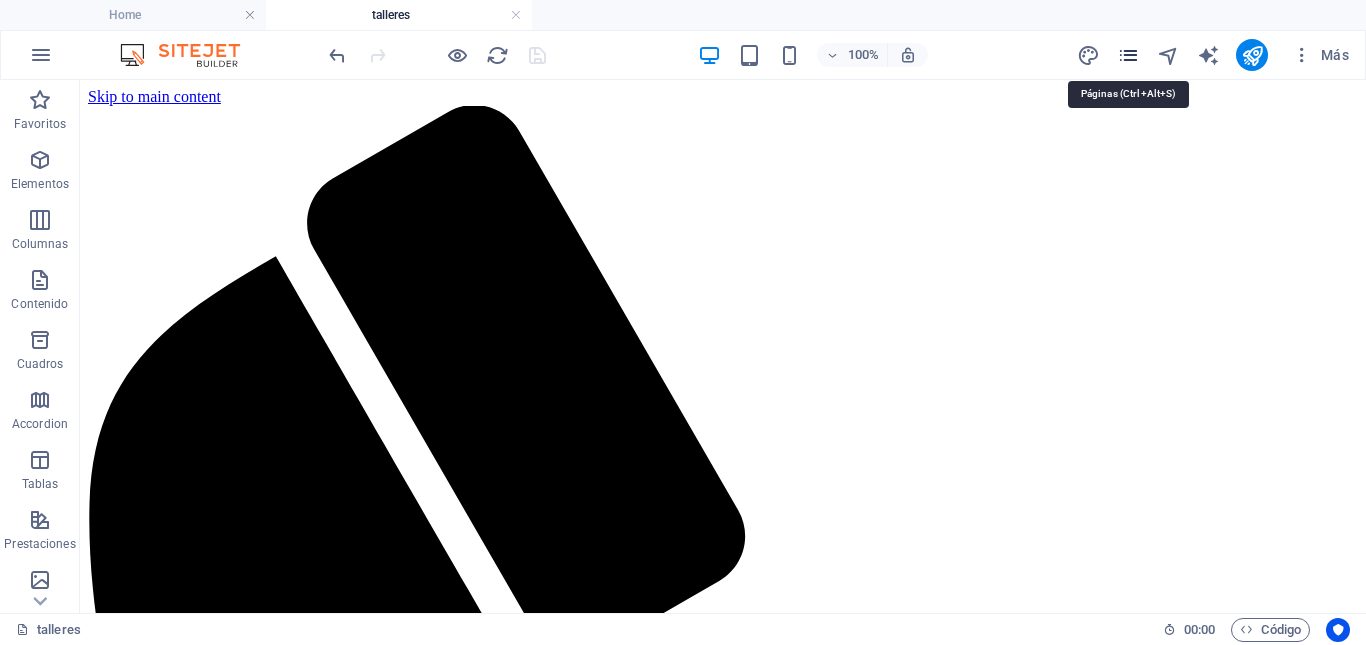 click at bounding box center [1128, 55] 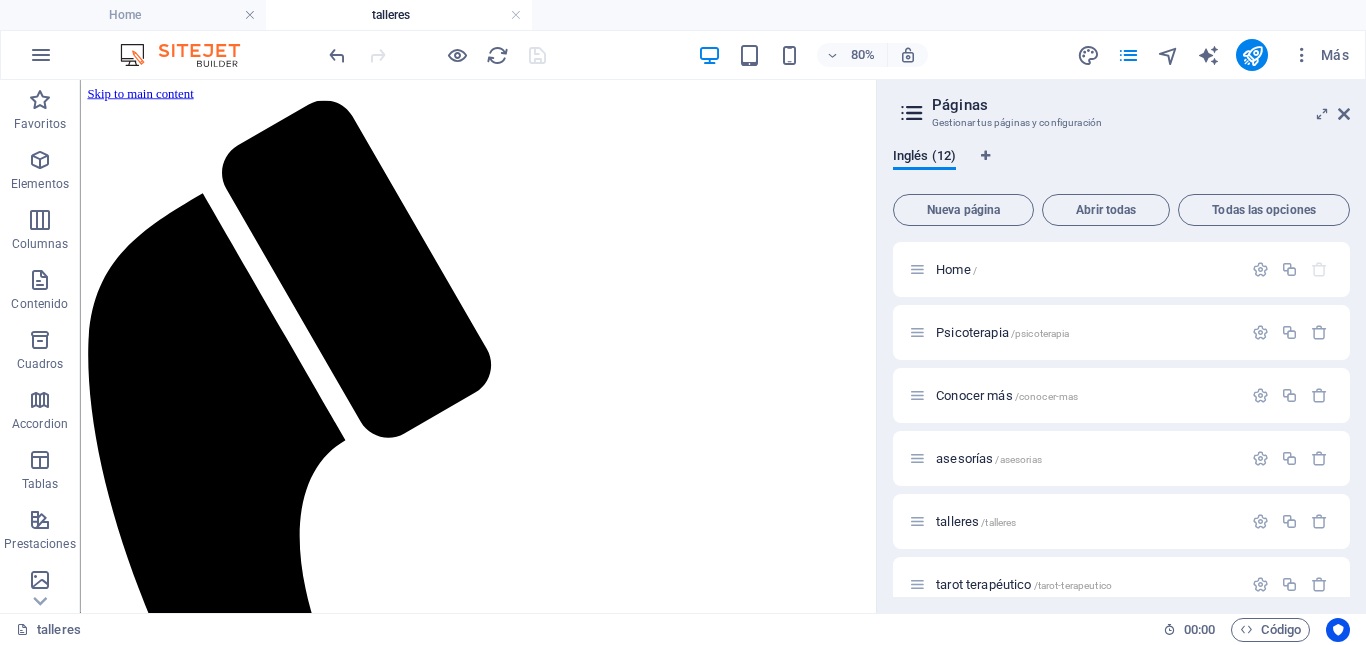 drag, startPoint x: 1351, startPoint y: 276, endPoint x: 1349, endPoint y: 320, distance: 44.04543 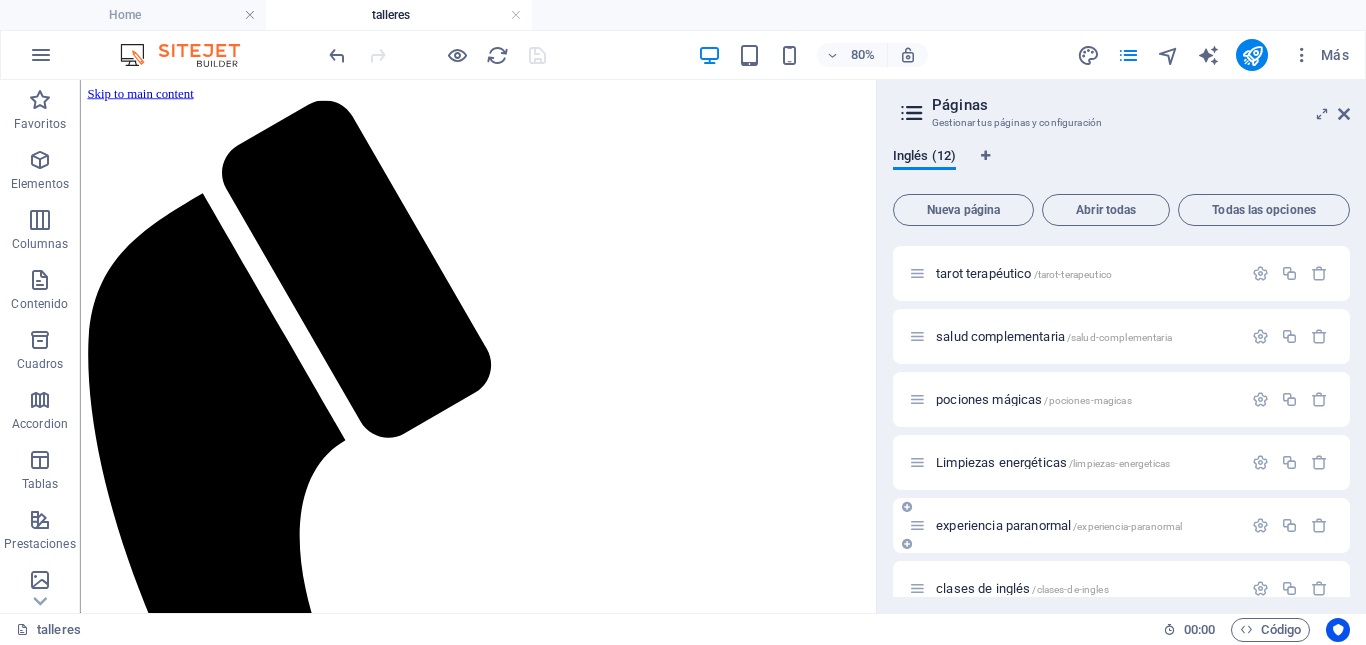 click on "experiencia paranormal /experiencia-paranormal" at bounding box center [1059, 525] 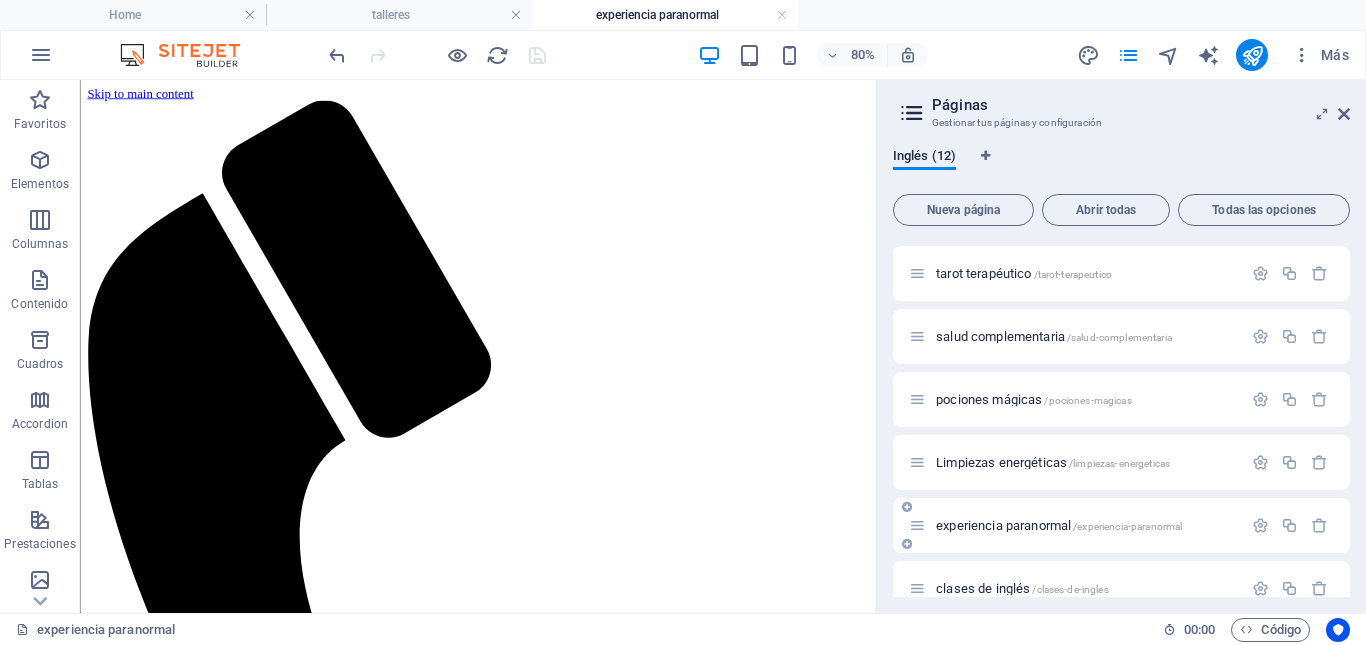 scroll, scrollTop: 0, scrollLeft: 0, axis: both 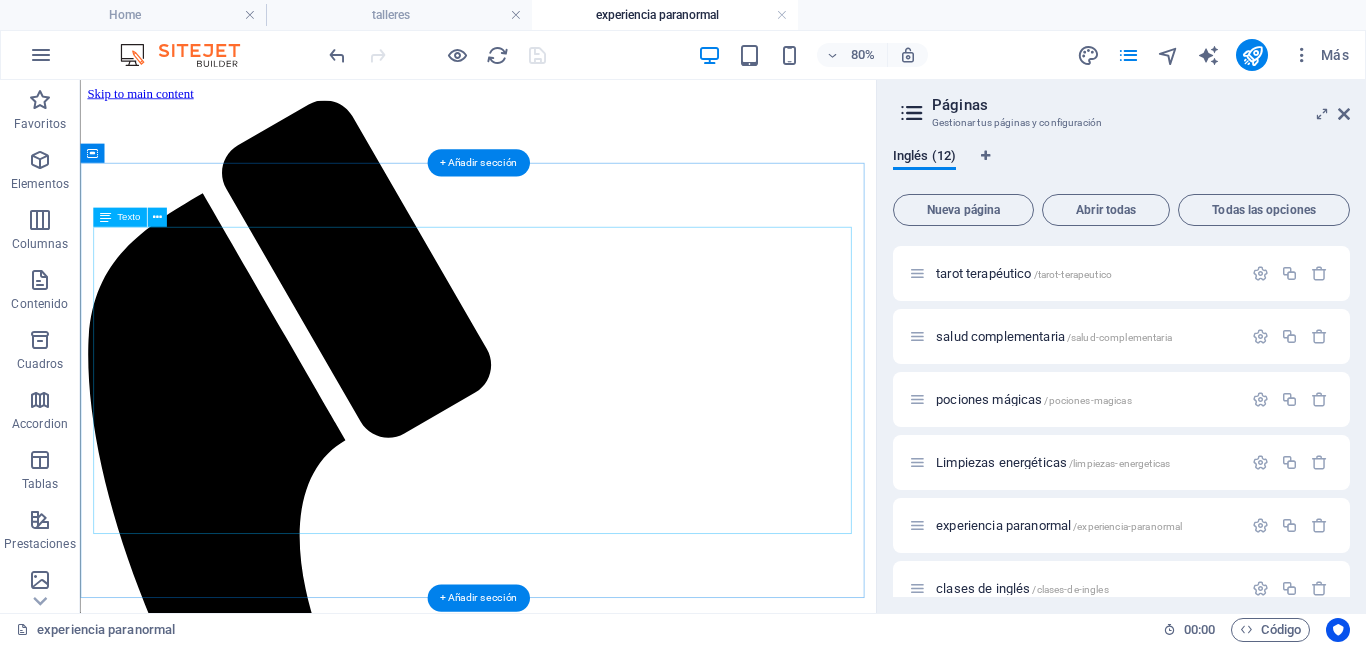 click on "EXPERIENCIA PARANORMAL Cada vez hay más personas hoy en día que comienzan a tener experiencias fuera de lo cotidiano (paranormales) sin explicaciones lógicas que calmen la incertidumbre, o intuyen vivir experiencias que anuncian “algo” que saben que es importante pero no saben darle una lectura…. Gracias a una vida personales llena de experiencias paranormales, a las cuales tuve que habituarme y con el tiempo aprender a investigarla y tomar acción frente a ellas muchas veces, es que ahora puedo ser una guía segura para quienes recién comienzan este camino o han vivido con dudas durante mucho tiempo. Para mencionar algunas: actividad paranormal dentro de casa, anuncio de brujería o malidiscencia en la vida personal, señales notorias de que algo anda mal en la vida, …." at bounding box center [577, 1728] 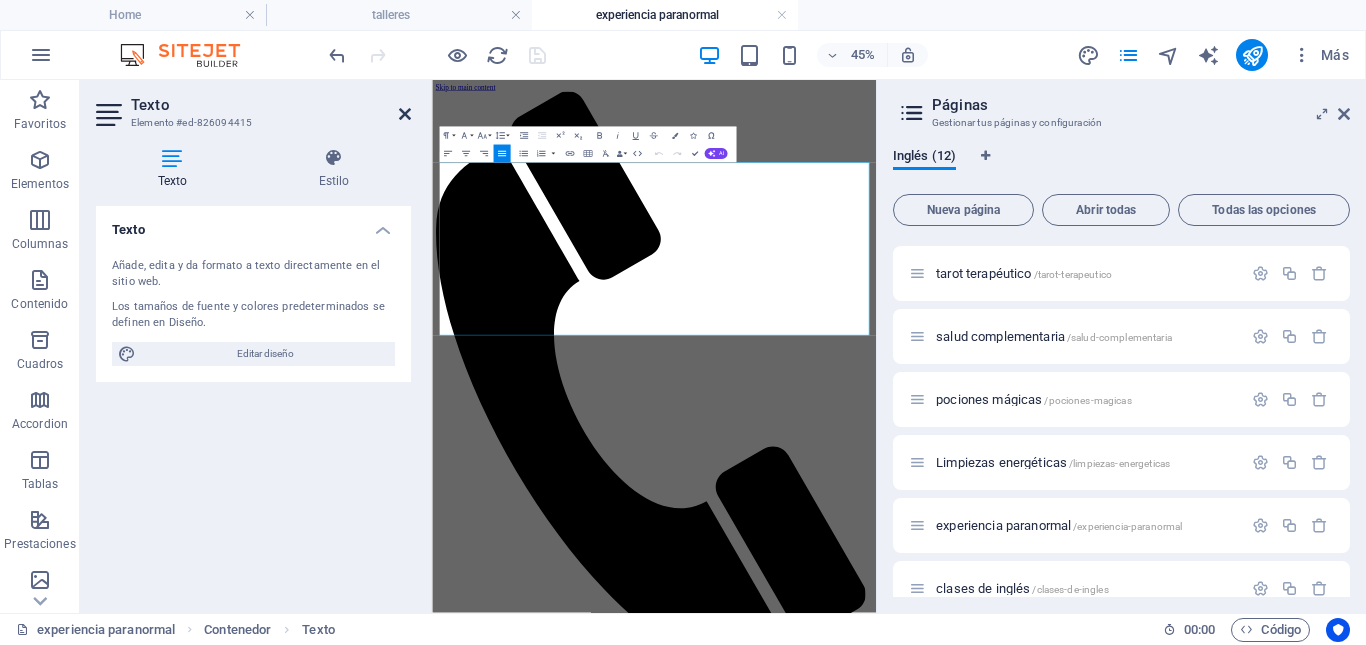 click at bounding box center [405, 114] 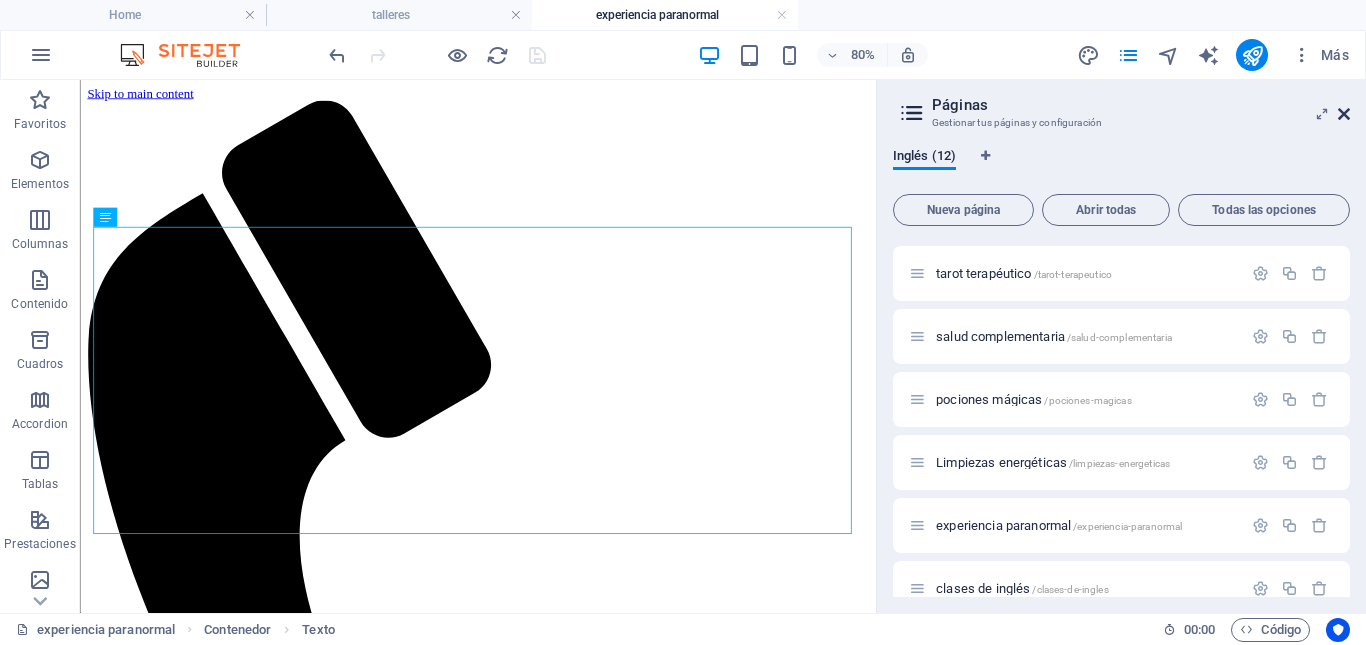 click at bounding box center [1344, 114] 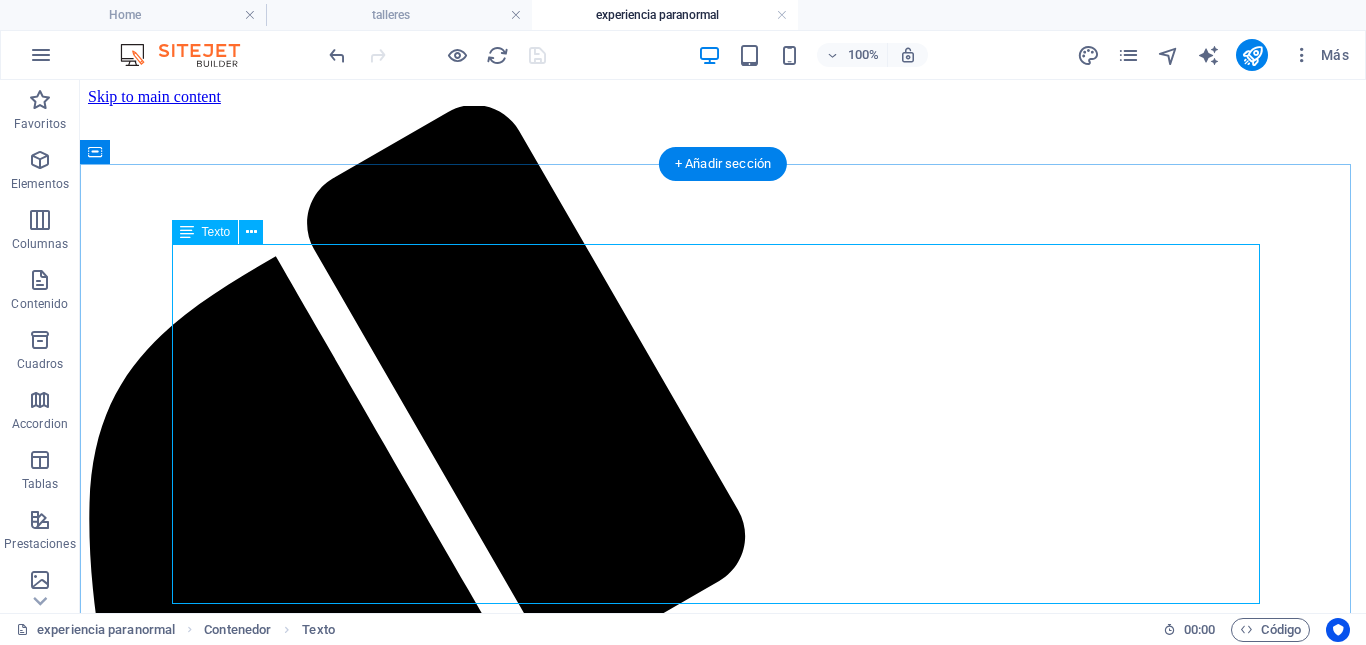 click on "EXPERIENCIA PARANORMAL Cada vez hay más personas hoy en día que comienzan a tener experiencias fuera de lo cotidiano (paranormales) sin explicaciones lógicas que calmen la incertidumbre, o intuyen vivir experiencias que anuncian “algo” que saben que es importante pero no saben darle una lectura…. Gracias a una vida personales llena de experiencias paranormales, a las cuales tuve que habituarme y con el tiempo aprender a investigarla y tomar acción frente a ellas muchas veces, es que ahora puedo ser una guía segura para quienes recién comienzan este camino o han vivido con dudas durante mucho tiempo. Para mencionar algunas: actividad paranormal dentro de casa, anuncio de brujería o malidiscencia en la vida personal, señales notorias de que algo anda mal en la vida, …." at bounding box center [723, 2087] 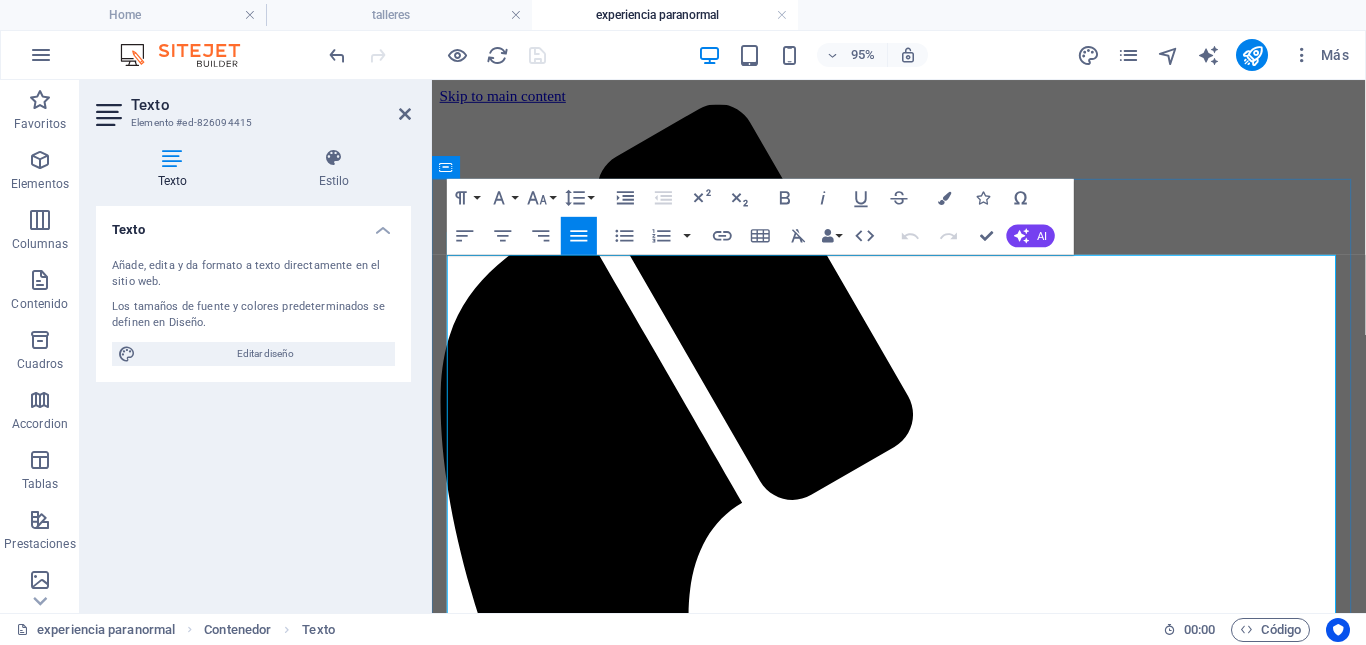 click on "Para mencionar algunas: actividad paranormal dentro de casa, anuncio de brujería o malidiscencia en la vida personal, señales notorias de que algo anda mal en la vida, …." at bounding box center (923, 1755) 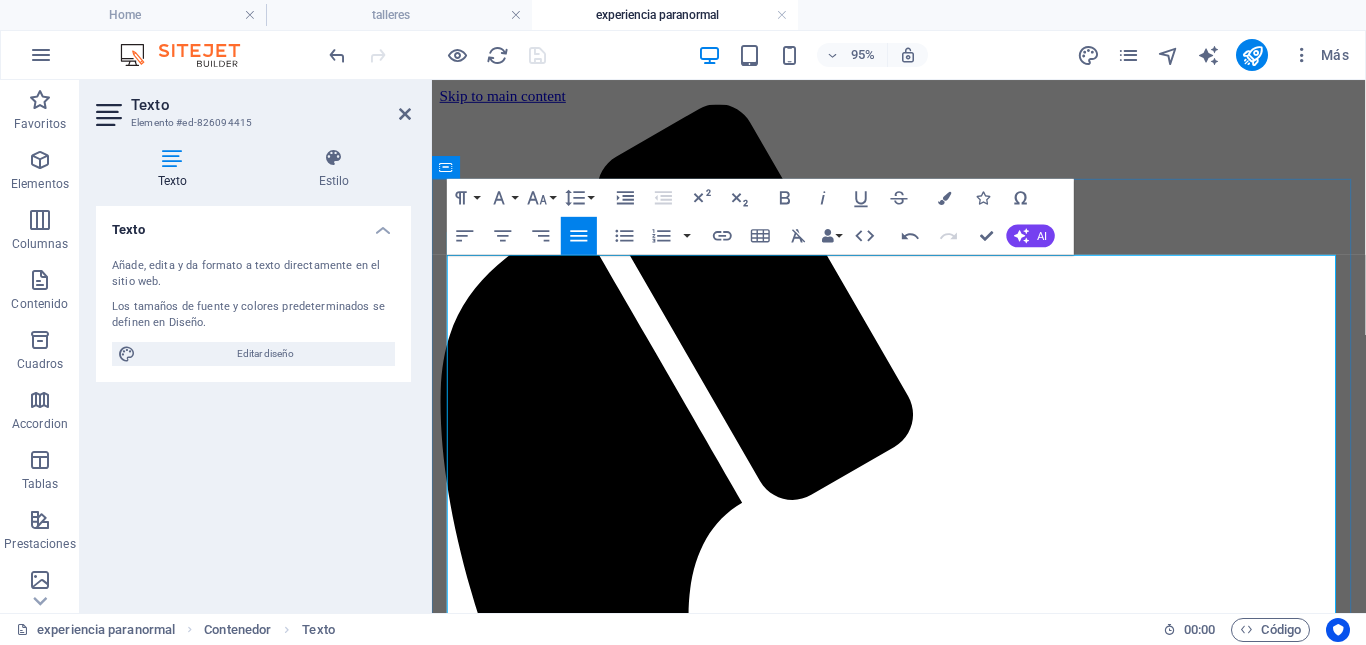 type 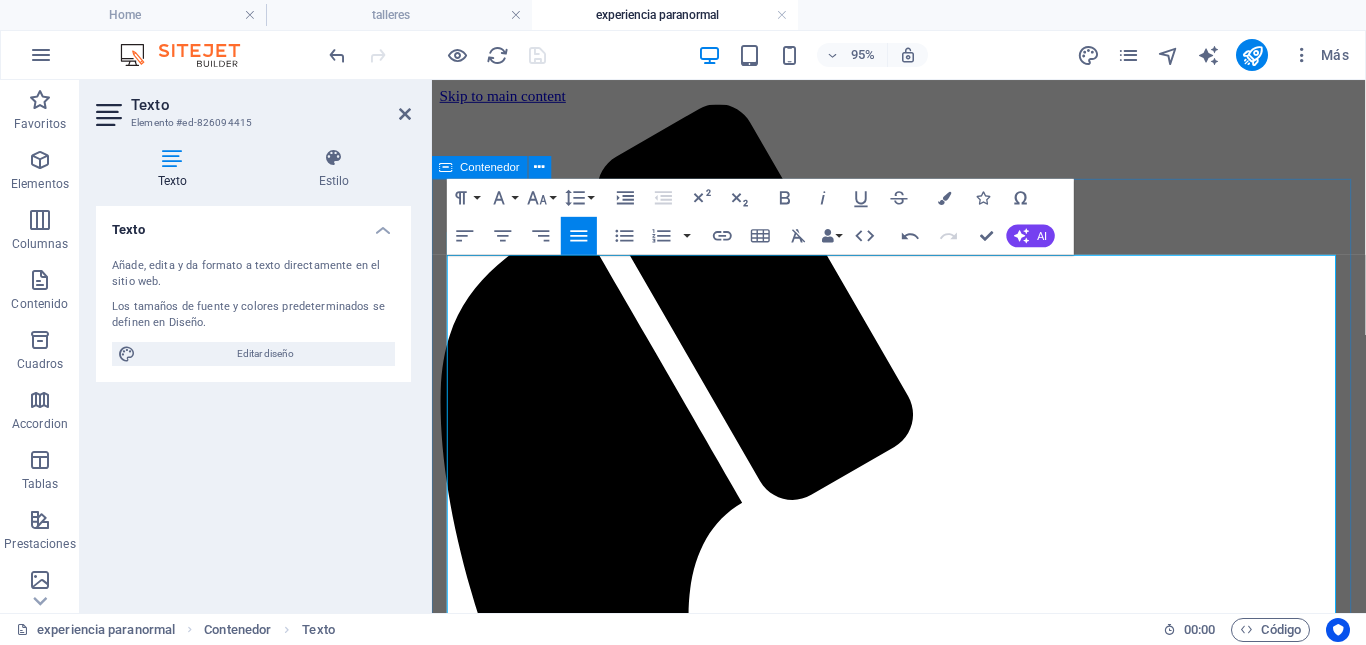 click on "EXPERIENCIA PARANORMAL Cada vez hay más personas hoy en día que comienzan a tener experiencias fuera de lo cotidiano (paranormales) sin explicaciones lógicas que calmen la incertidumbre, o intuyen vivir experiencias que anuncian “algo” que saben que es importante pero no saben darle una lectura…. Gracias a una vida personales llena de experiencias paranormales, a las cuales tuve que habituarme y con el tiempo aprender a investigarla y tomar acción frente a ellas muchas veces, es que ahora puedo ser una guía segura para quienes recién comienzan este camino o han vivido con dudas durante mucho tiempo. Para mencionar algunas: actividad paranormal dentro de casa, anuncio de brujería o malediscencia en la vida personal, señales notorias de que algo anda mal en la vida, …." at bounding box center (923, 1712) 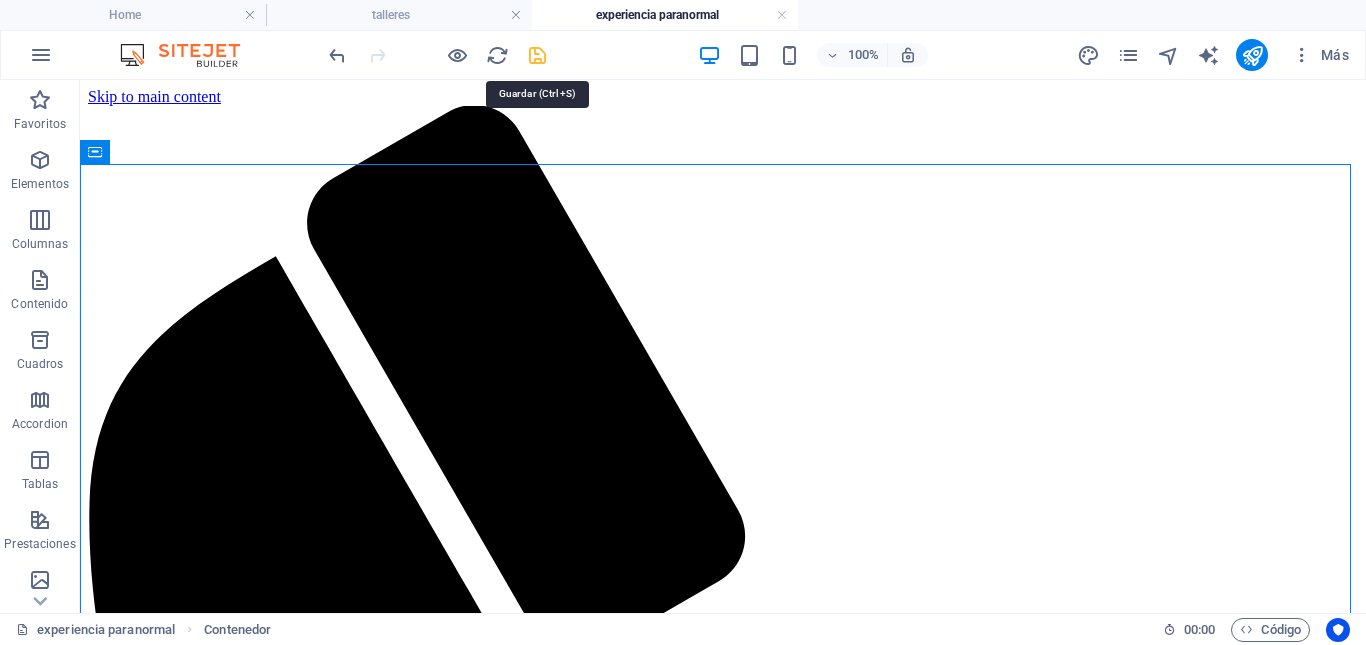 click at bounding box center [537, 55] 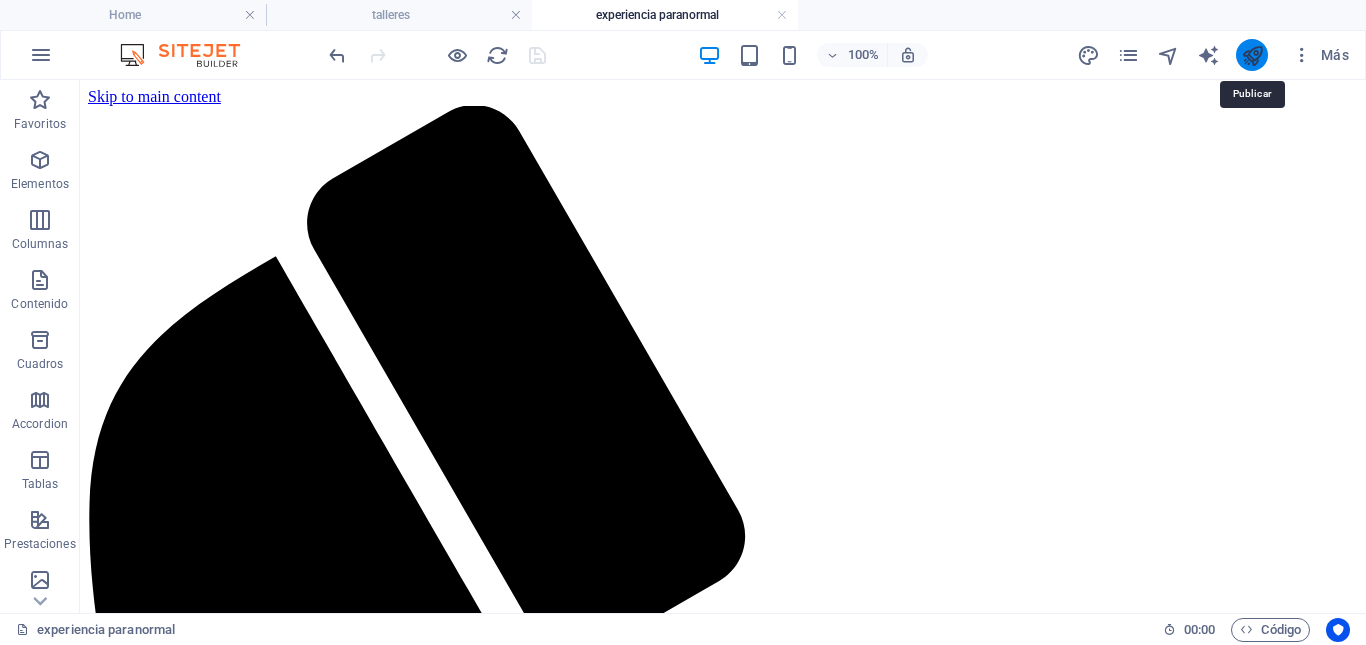 click at bounding box center (1252, 55) 